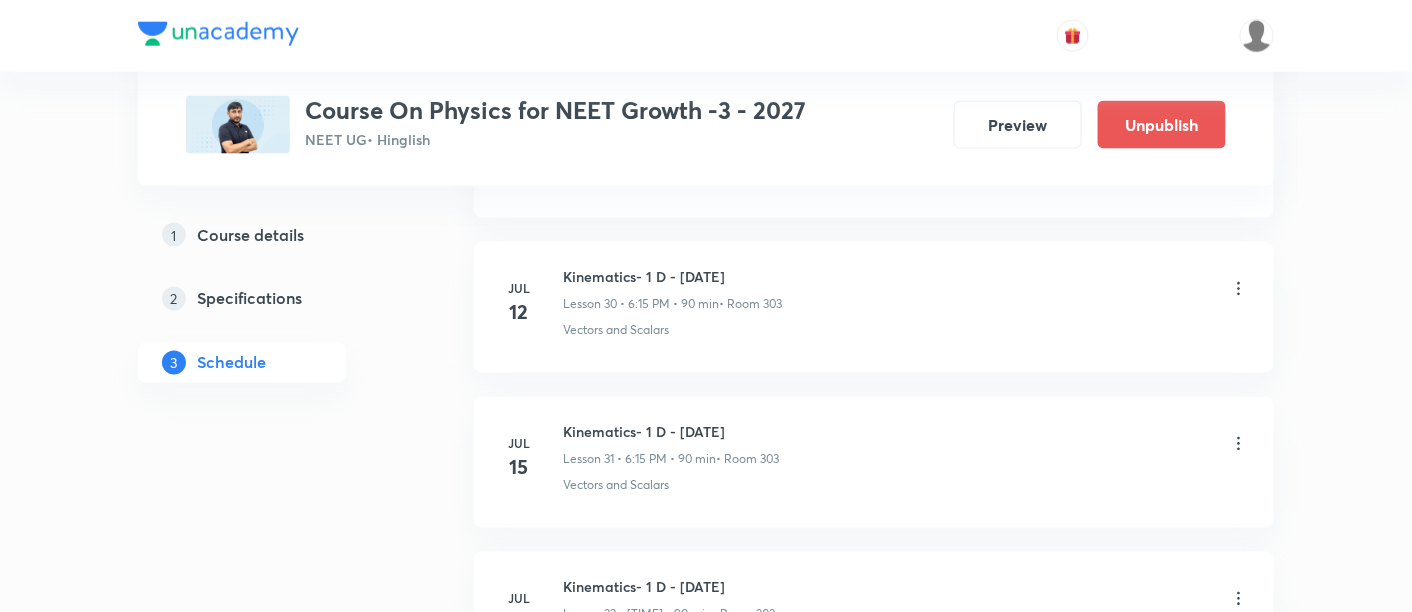 scroll, scrollTop: 0, scrollLeft: 0, axis: both 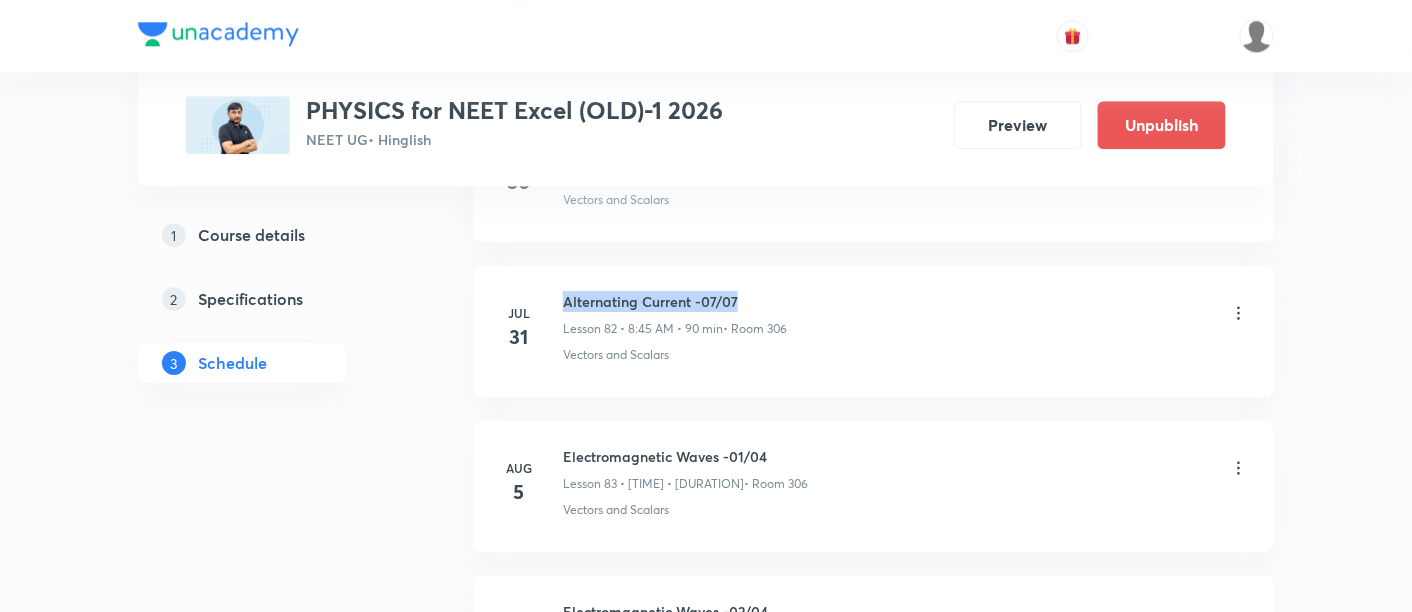 drag, startPoint x: 567, startPoint y: 247, endPoint x: 751, endPoint y: 234, distance: 184.45866 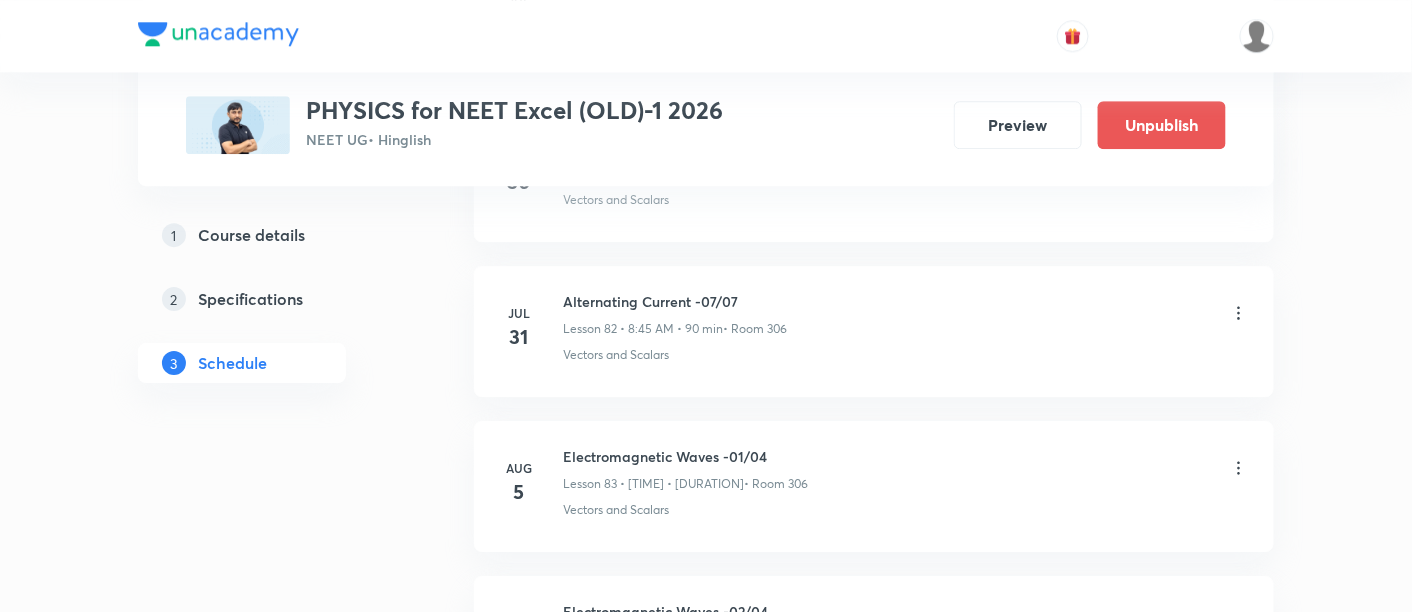 click on "Mar 4 Electrostatics Lesson 1 • 8:45 AM • 90 min  • Room 306 Vectors and Scalars  Mar 5 Electrostatics Lesson 2 • 12:15 PM • 90 min  • Room 306 Vectors and Scalars  Mar 6 Electrostatics Lesson 3 • 12:15 PM • 90 min  • Room 306 Vectors and Scalars  Mar 8 Electrostatics -04/19 Lesson 4 • 12:15 PM • 90 min  • Room 306 Vectors and Scalars  Mar 11 Electrostatics -05/19 Lesson 5 • 12:15 PM • 90 min  • Room 306 Vectors and Scalars  Mar 12 Electrostatics -06/19 Lesson 6 • 12:15 PM • 90 min  • Room 306 Vectors and Scalars  Mar 18 Electrostatics -07/19 Lesson 7 • 12:15 PM • 90 min  • Room 306 Vectors and Scalars  Mar 19 Electrostatics -08/19 Lesson 8 • 12:15 PM • 90 min  • Room 306 Vectors and Scalars  Mar 20 Electrostatics 09/19 Lesson 9 • 12:15 PM • 90 min  • Room 306 Vectors and Scalars  Mar 22 Electrostatics -10/19 Lesson 10 • 12:15 PM • 90 min  • Room 306 Vectors and Scalars  Mar 25 Electrostatics -11/19 Lesson 11 • 8:45 AM • 90 min Mar 26 2" at bounding box center (874, -5636) 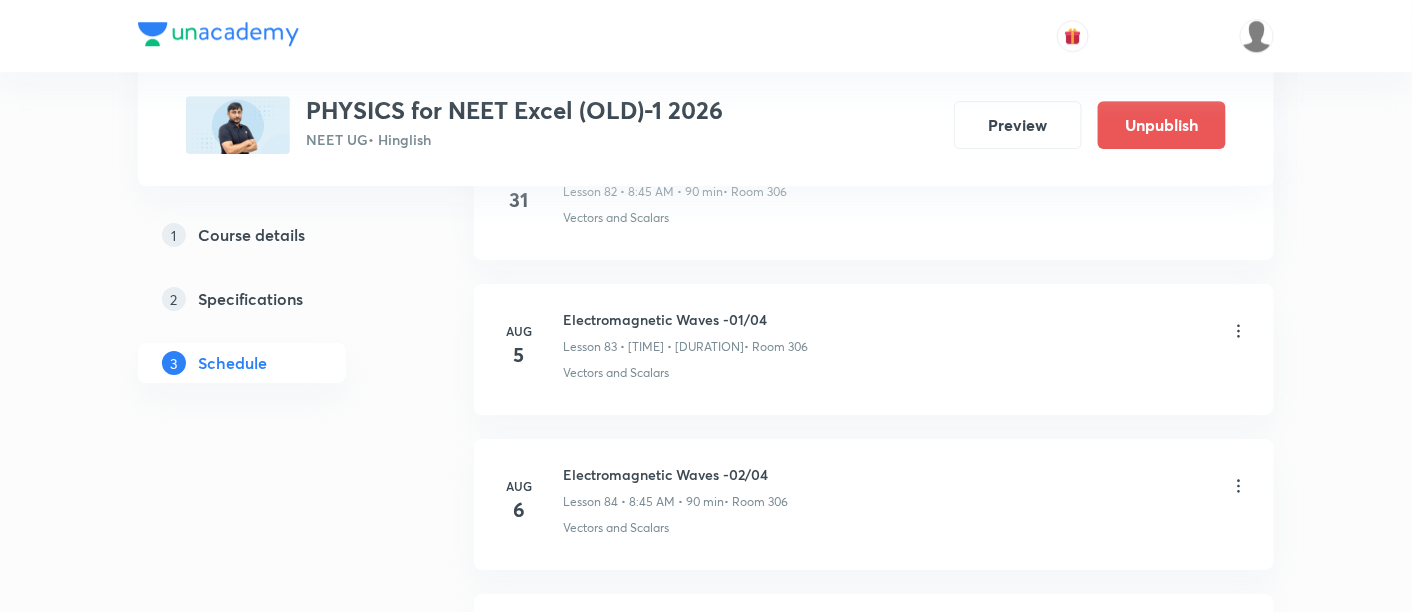 scroll, scrollTop: 13869, scrollLeft: 0, axis: vertical 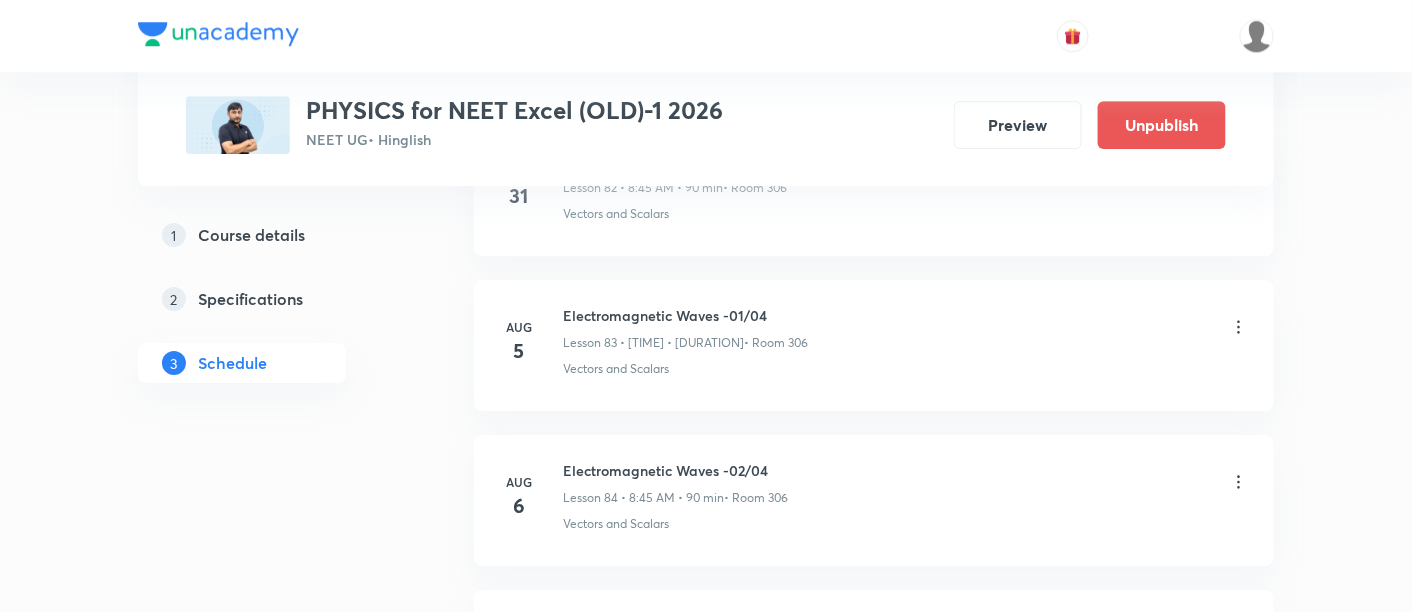 click 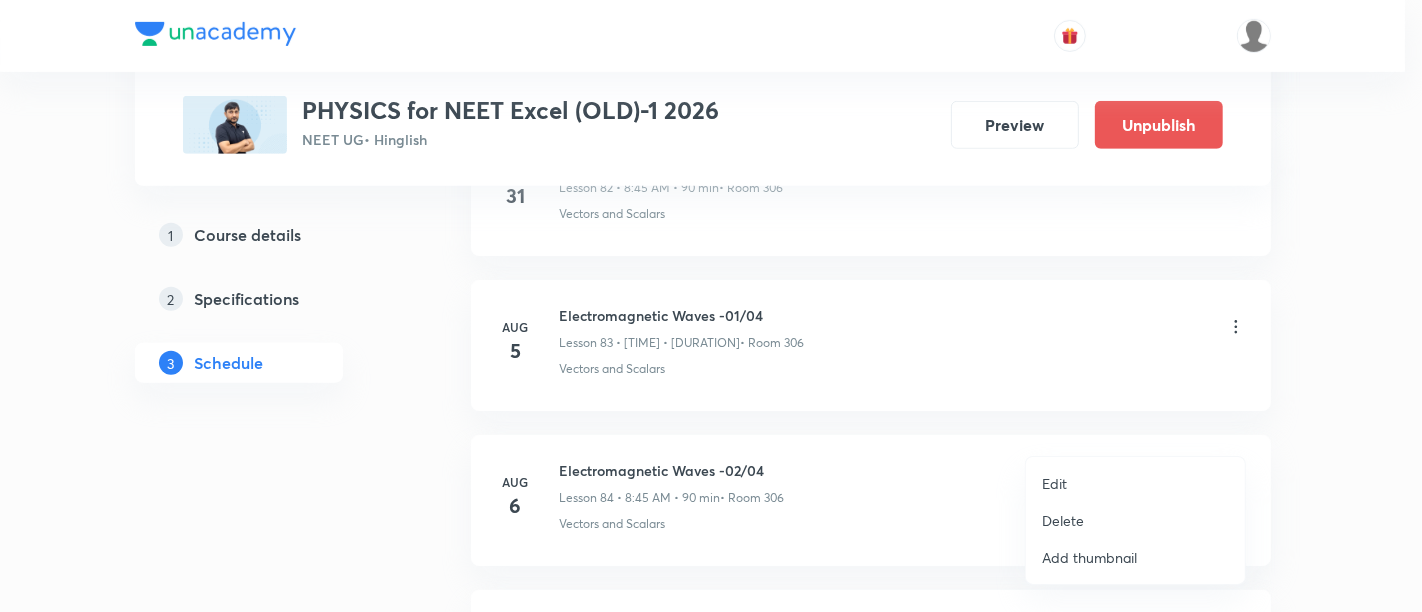 click on "Edit" at bounding box center (1054, 483) 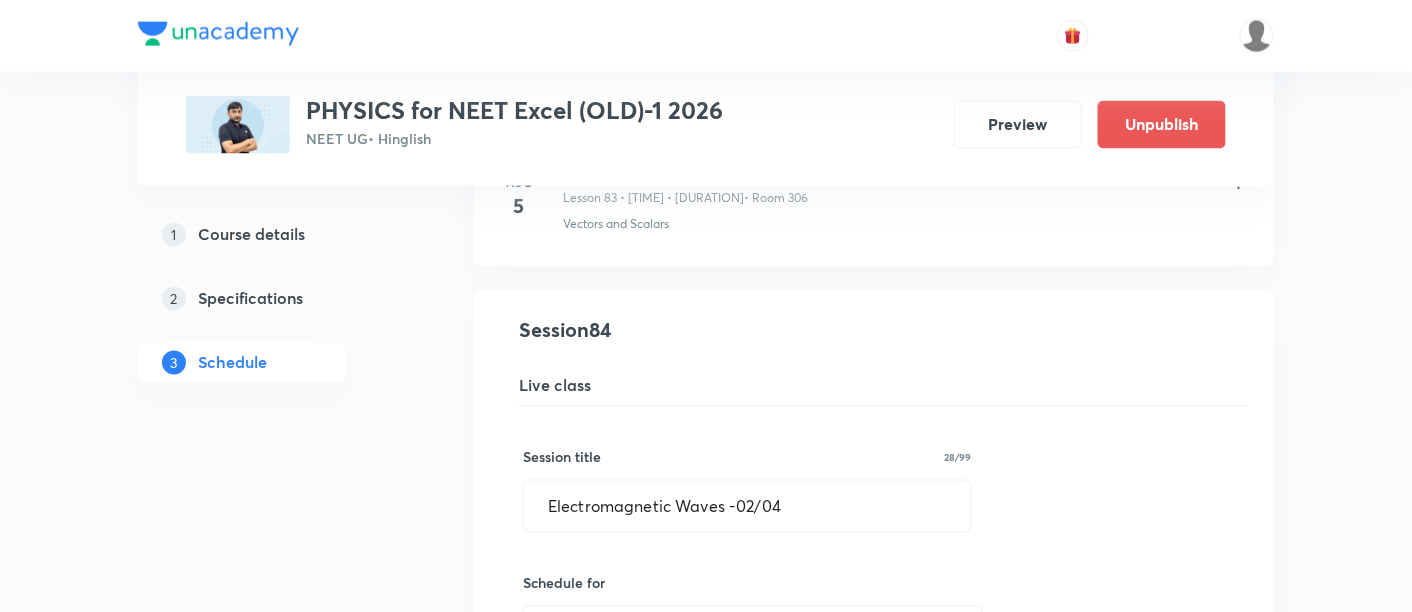 scroll, scrollTop: 12980, scrollLeft: 0, axis: vertical 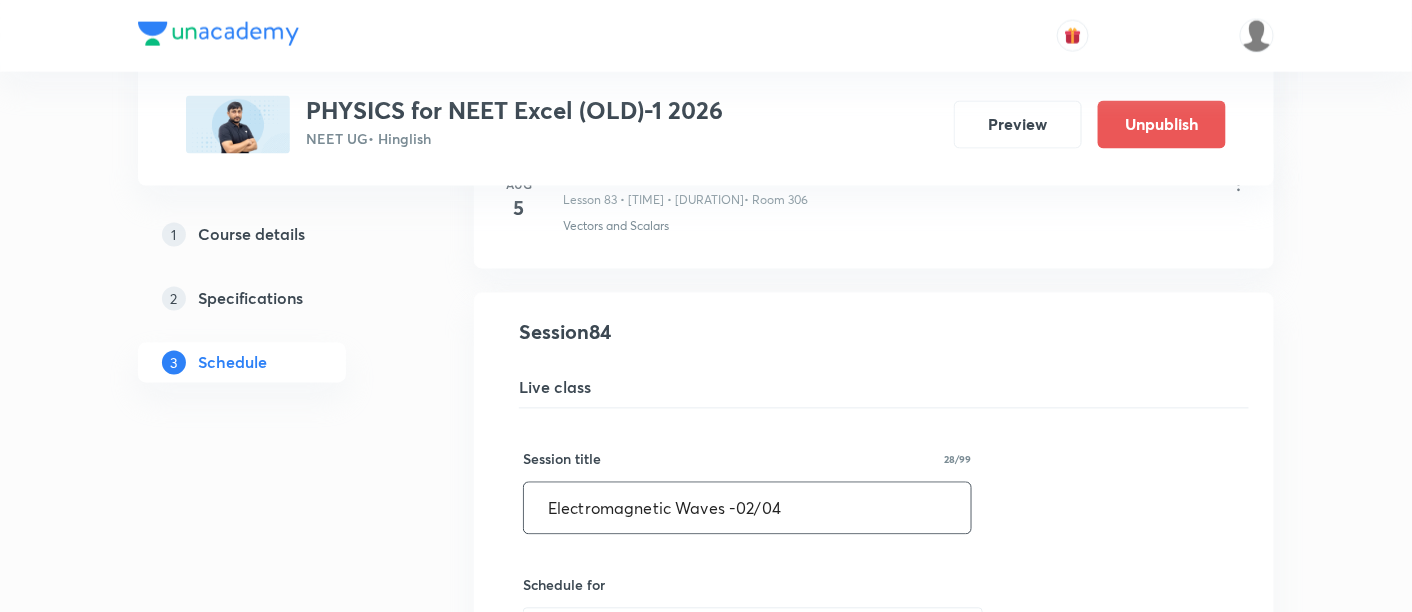 drag, startPoint x: 545, startPoint y: 454, endPoint x: 835, endPoint y: 452, distance: 290.0069 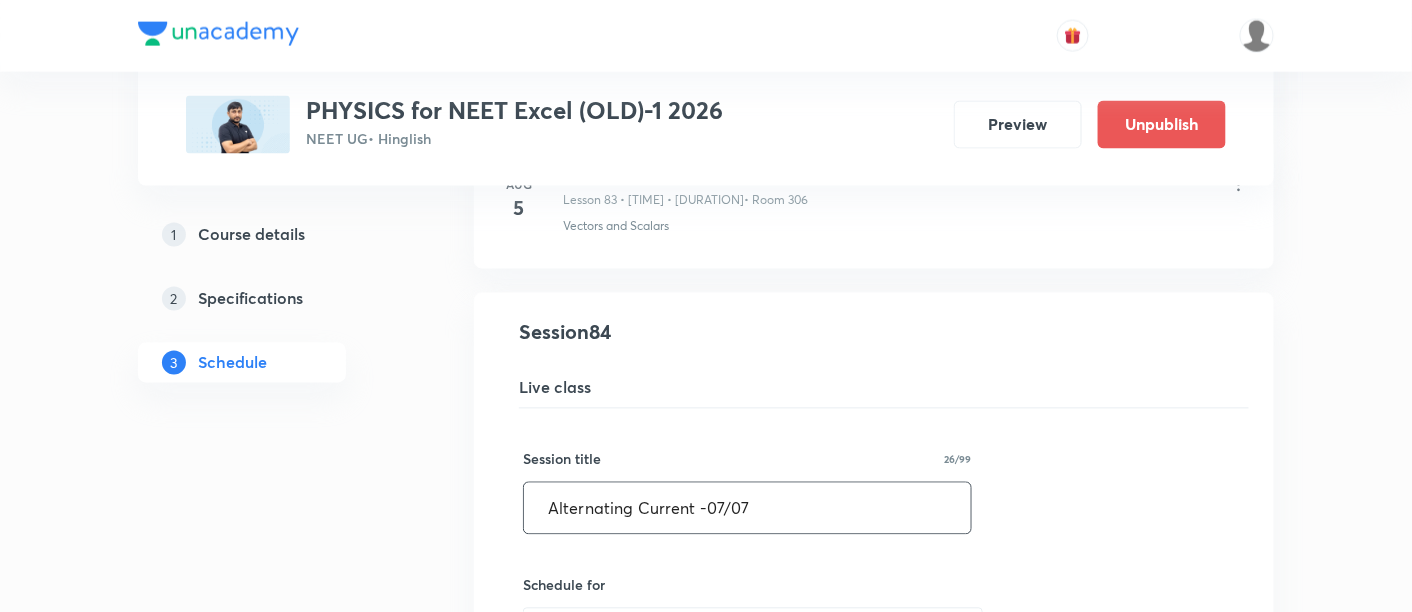 click on "Alternating Current -07/07" at bounding box center (747, 508) 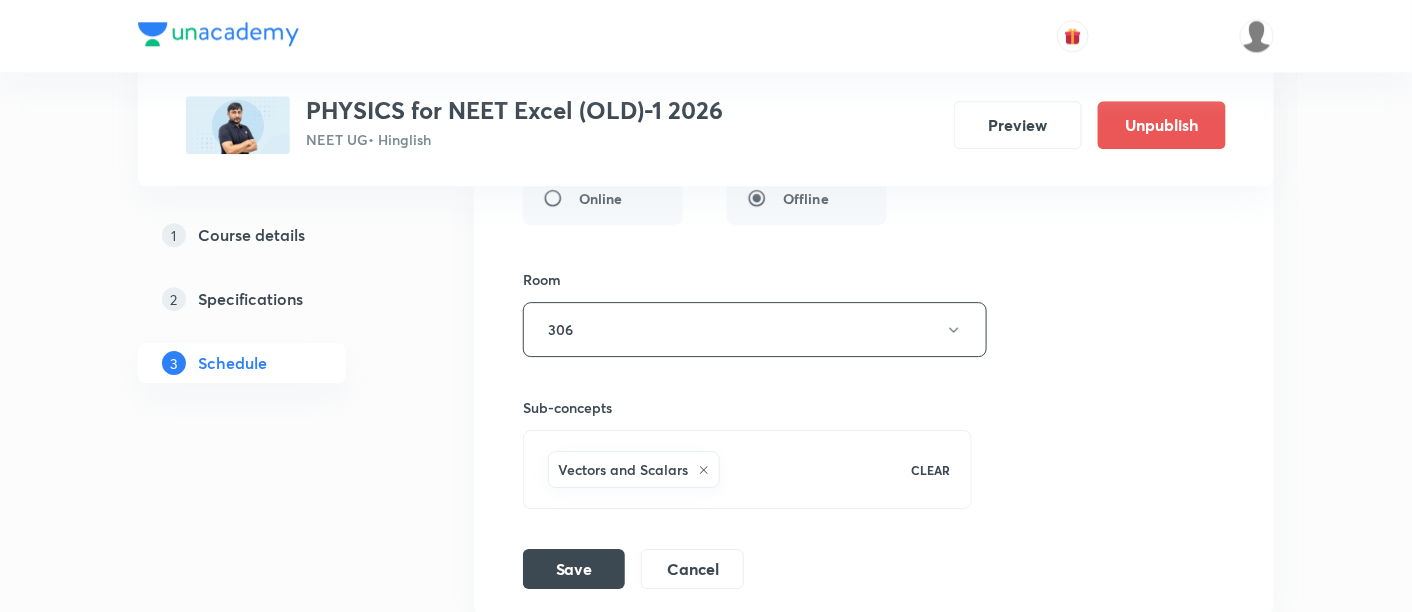 scroll, scrollTop: 13684, scrollLeft: 0, axis: vertical 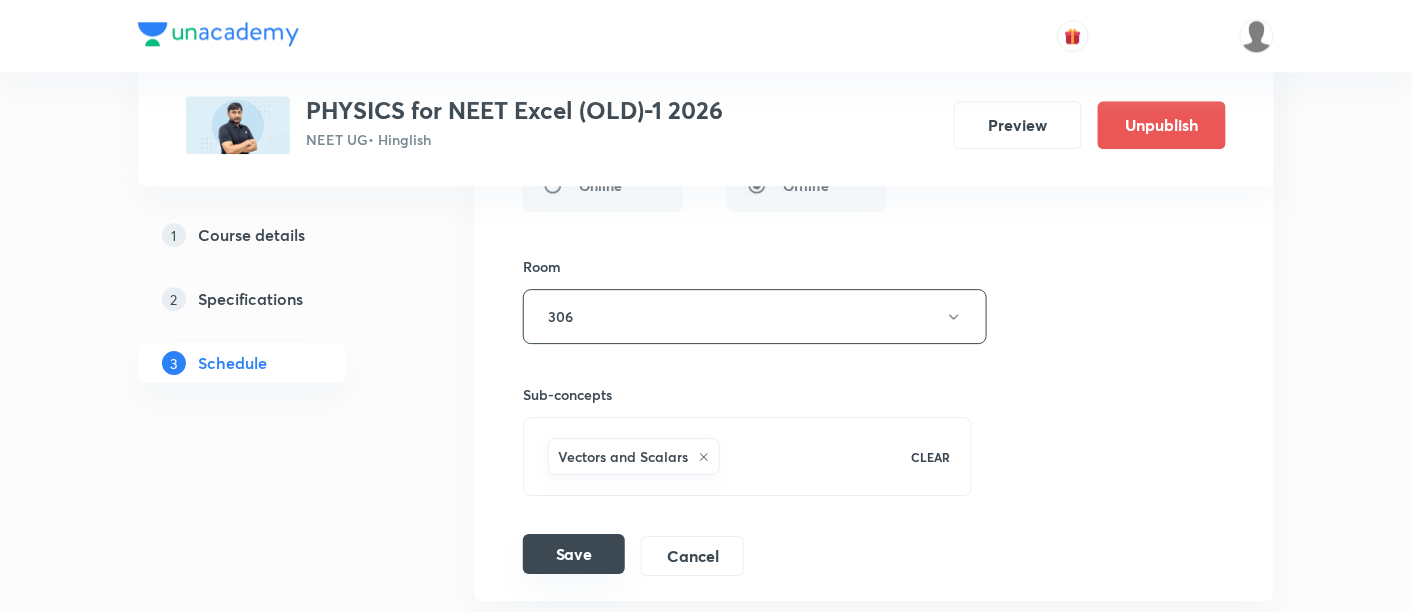 type on "Alternating Current -09/07" 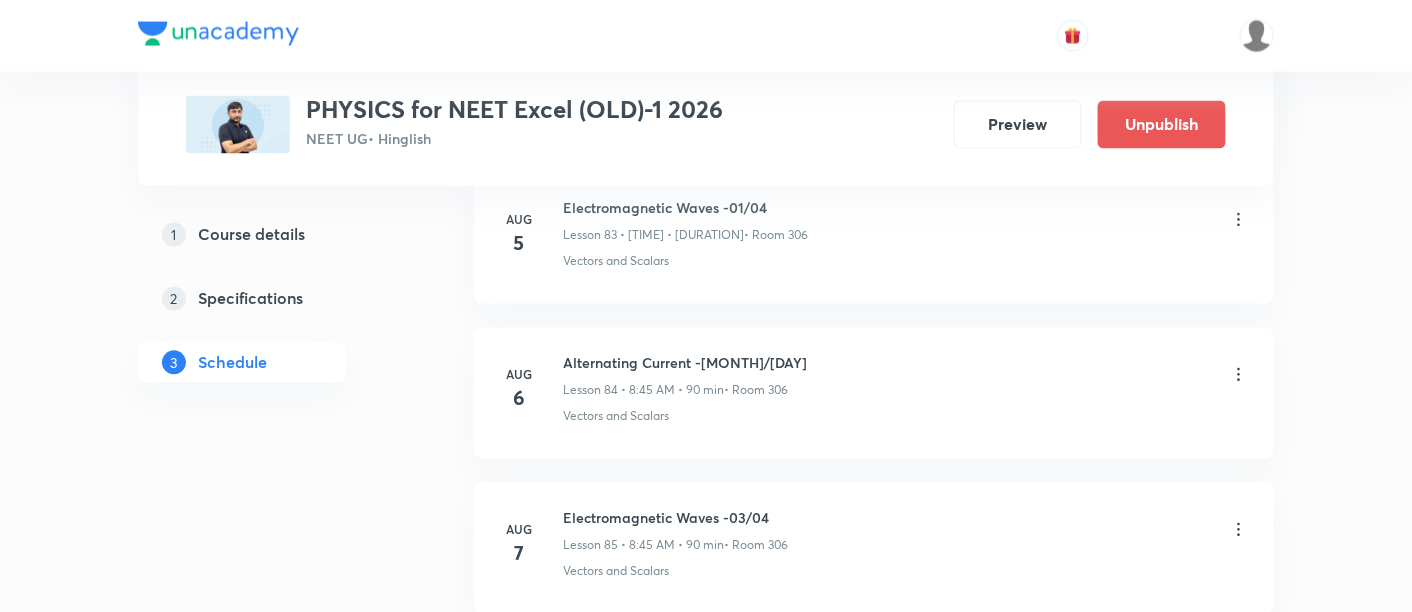 scroll, scrollTop: 13060, scrollLeft: 0, axis: vertical 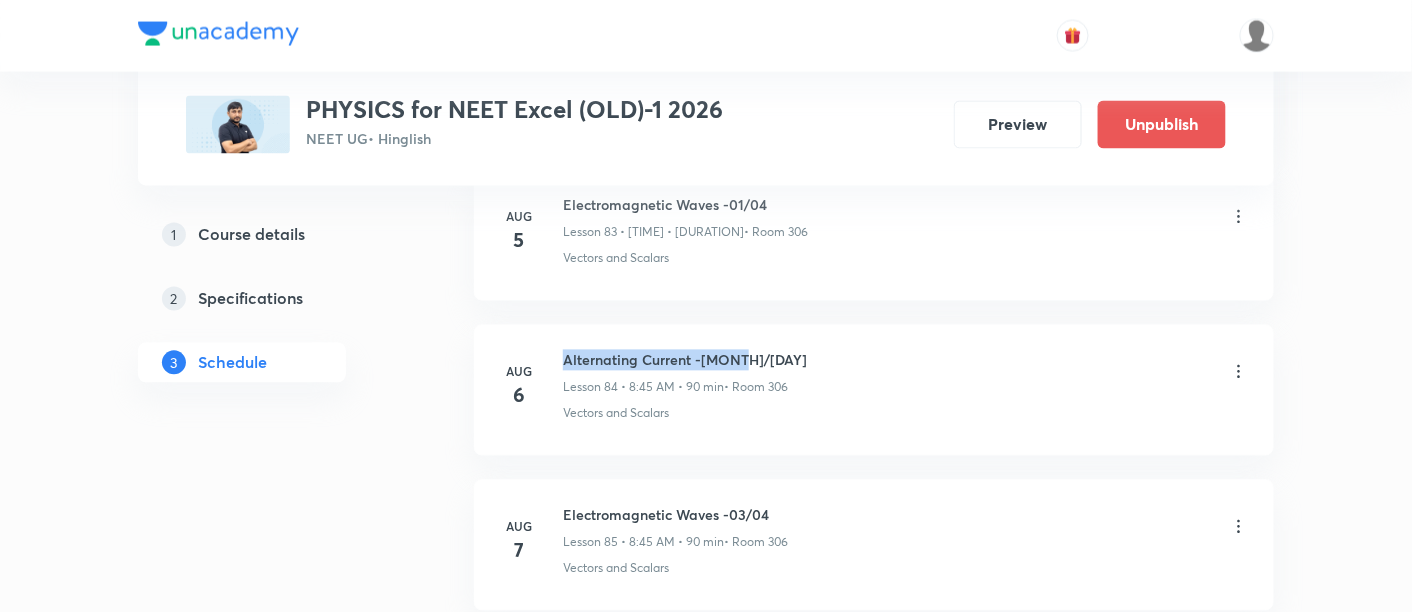 drag, startPoint x: 561, startPoint y: 307, endPoint x: 745, endPoint y: 309, distance: 184.01086 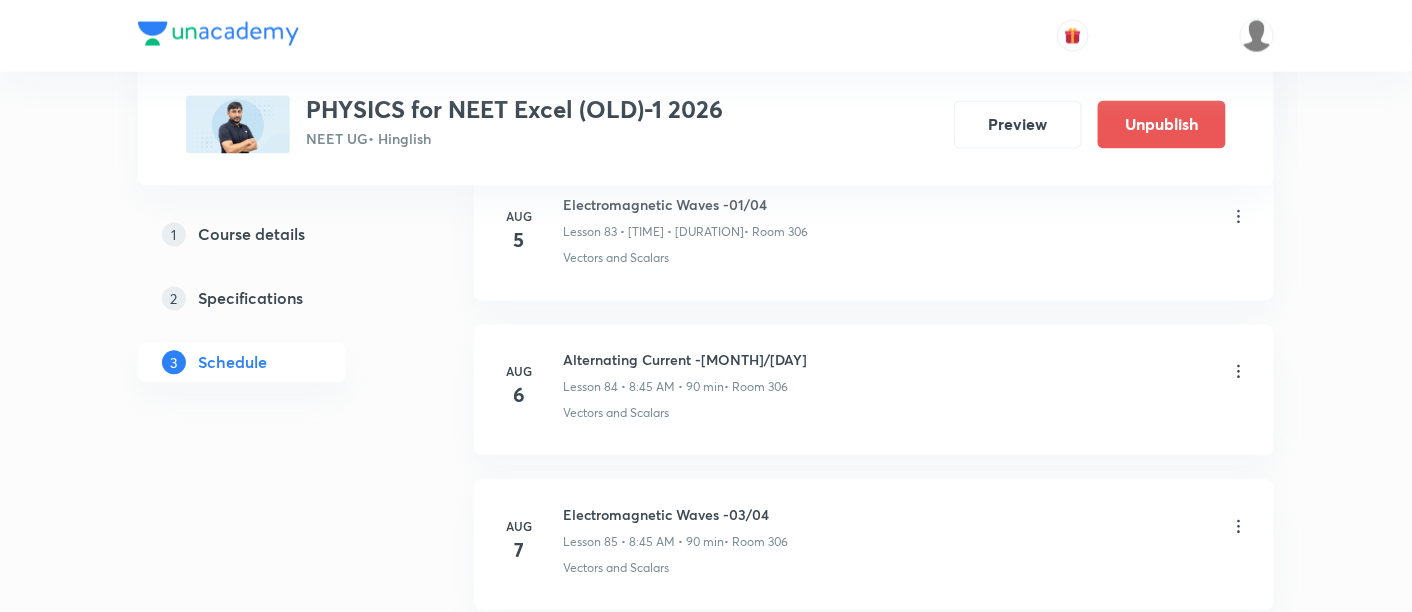 click on "Vectors and Scalars" at bounding box center [906, 414] 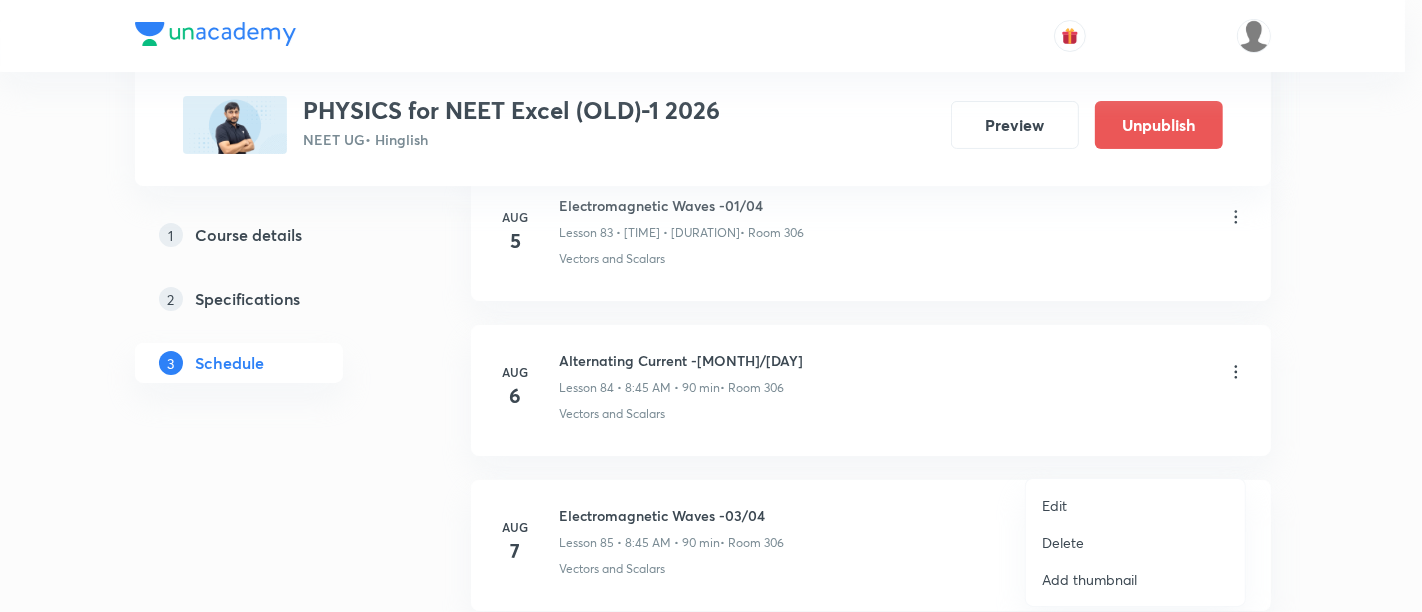 click on "Edit" at bounding box center [1135, 505] 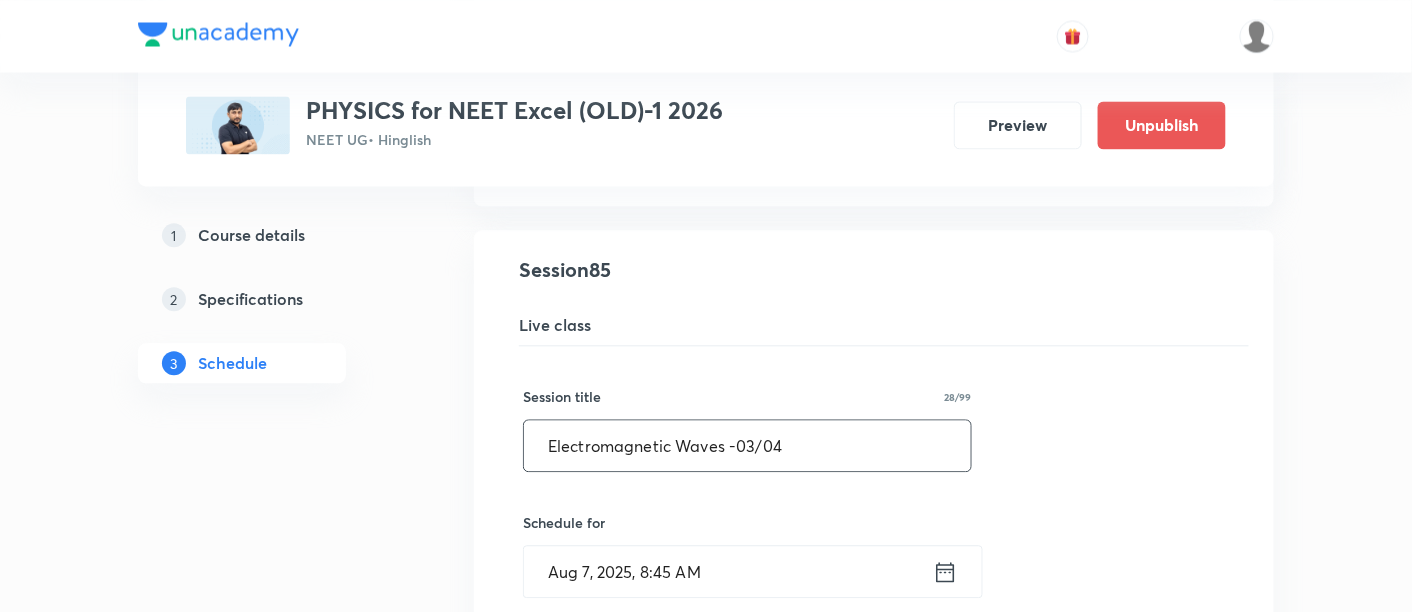 scroll, scrollTop: 13201, scrollLeft: 0, axis: vertical 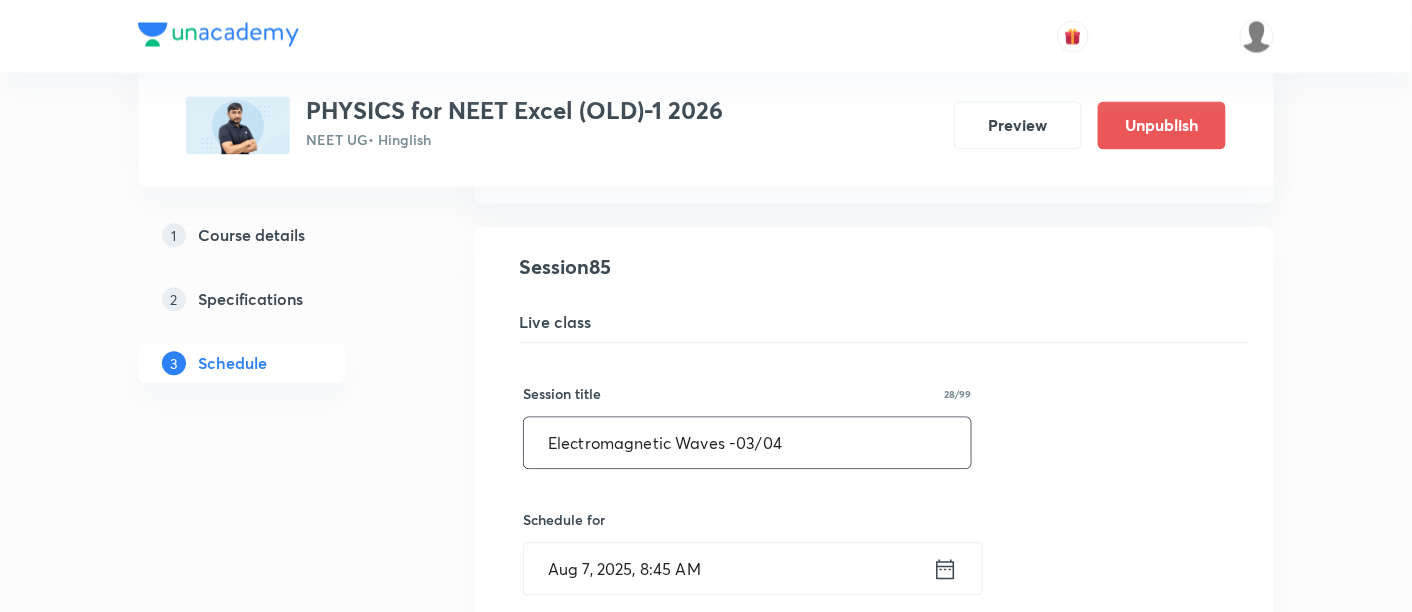 drag, startPoint x: 545, startPoint y: 387, endPoint x: 825, endPoint y: 389, distance: 280.00714 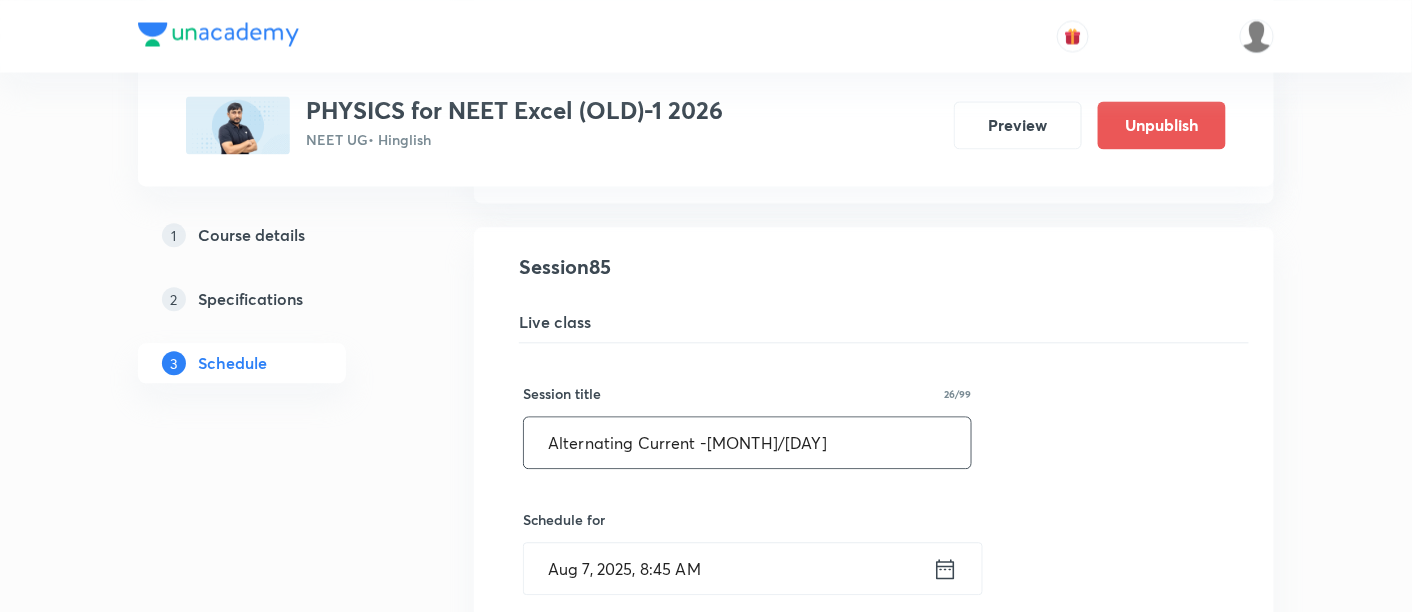click on "Alternating Current -09/07" at bounding box center [747, 442] 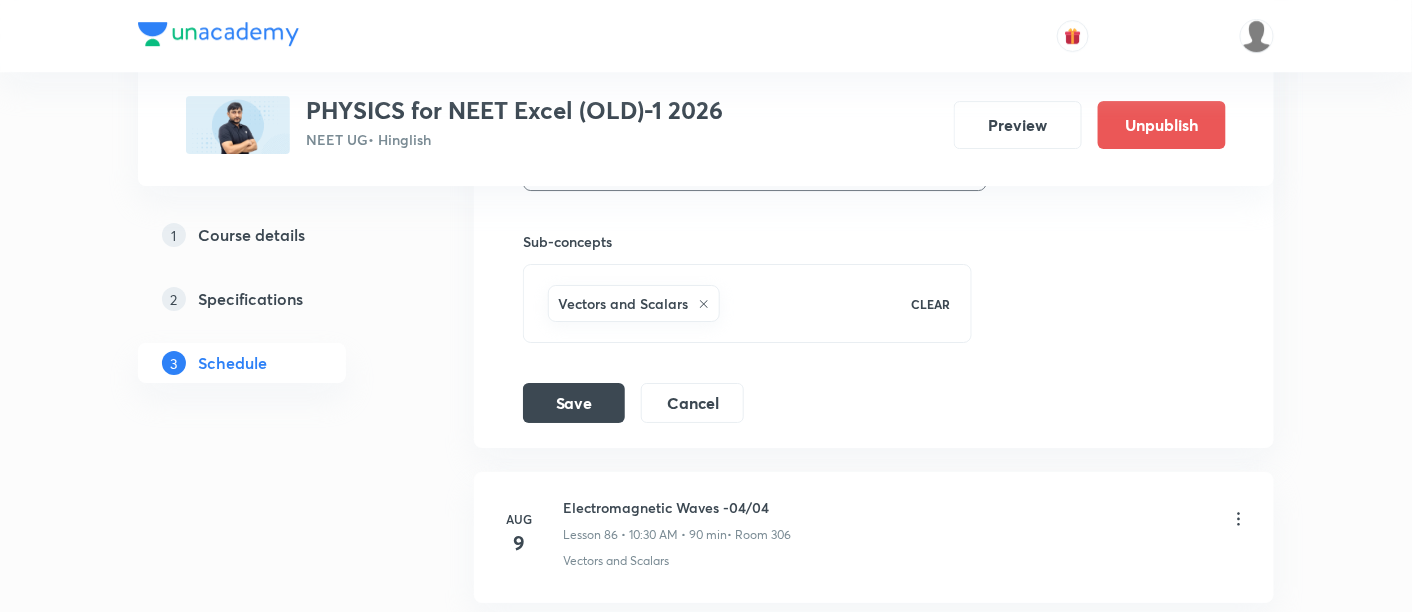 scroll, scrollTop: 14001, scrollLeft: 0, axis: vertical 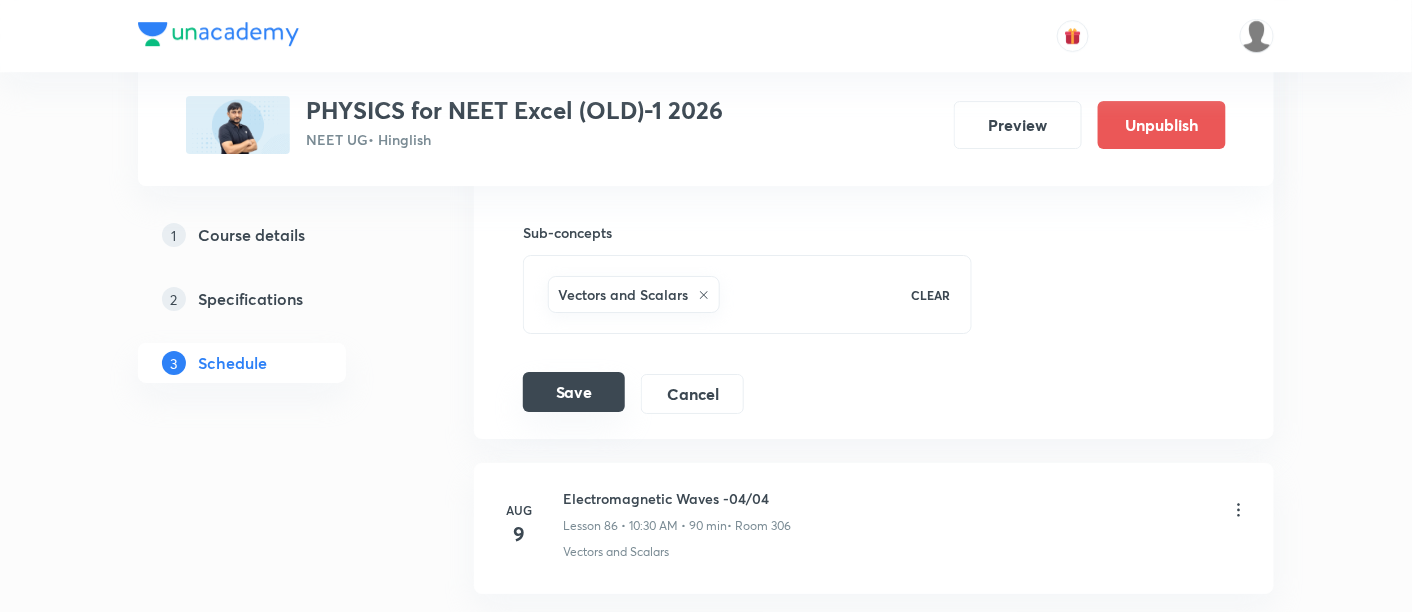 type on "Alternating Current -10/07" 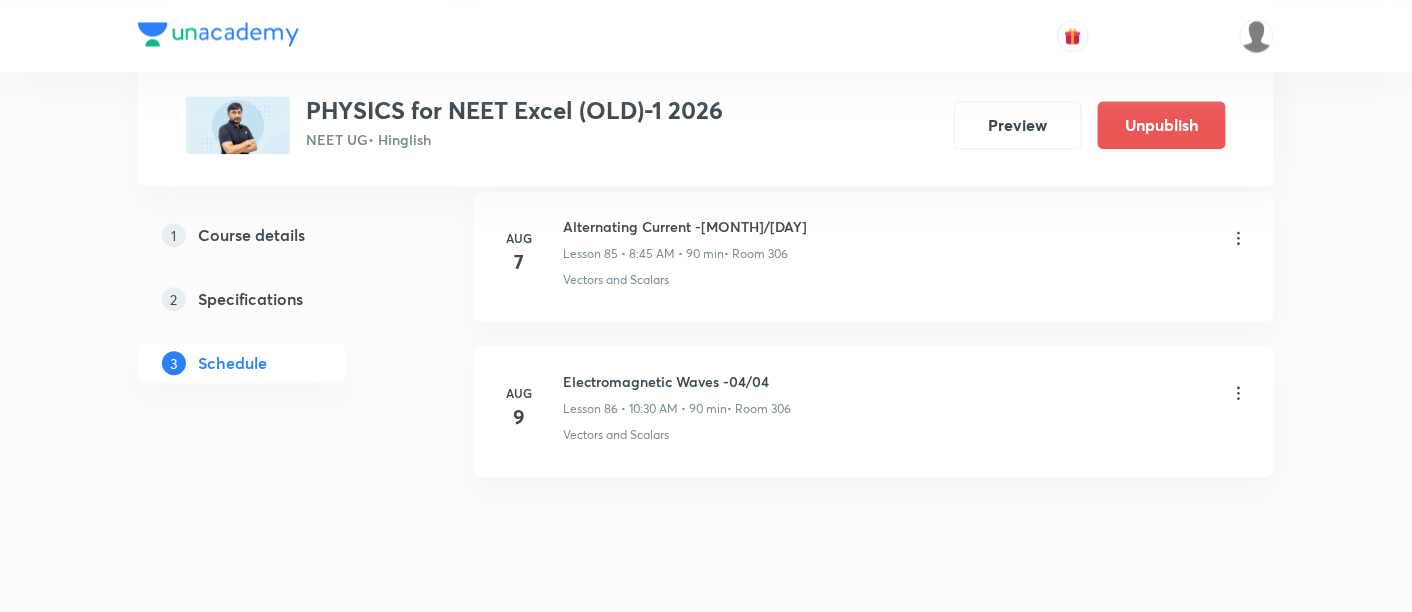 scroll, scrollTop: 13353, scrollLeft: 0, axis: vertical 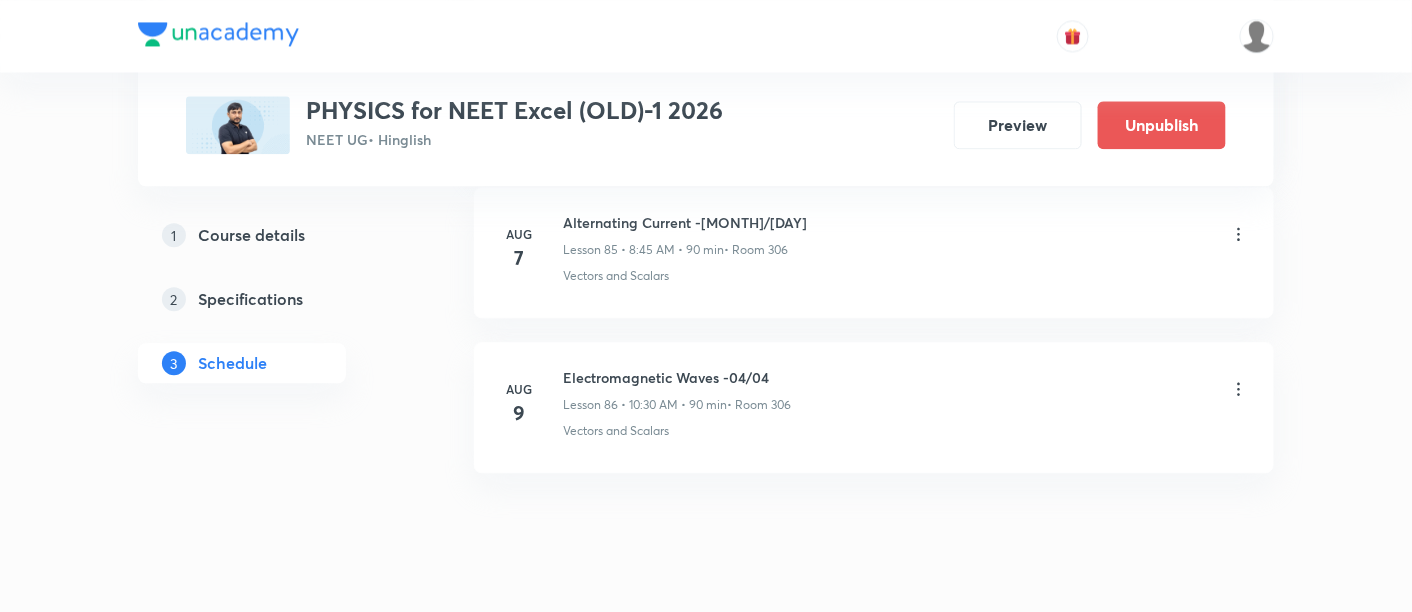 click 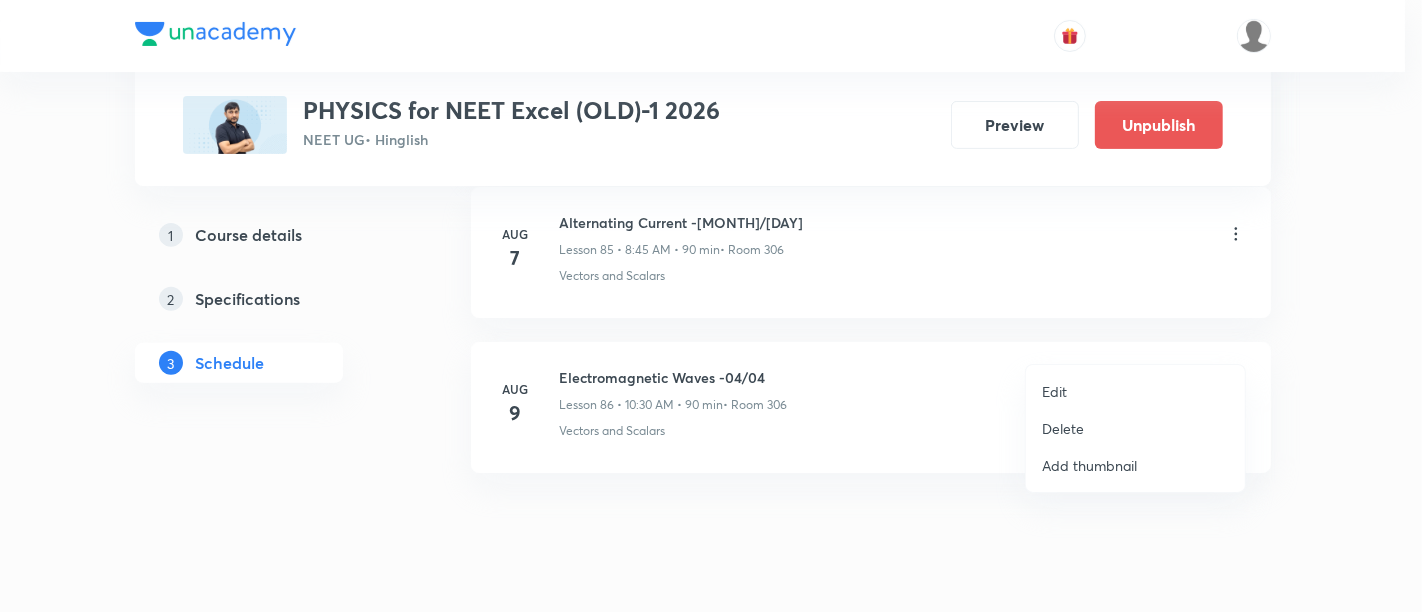 click on "Edit" at bounding box center (1054, 391) 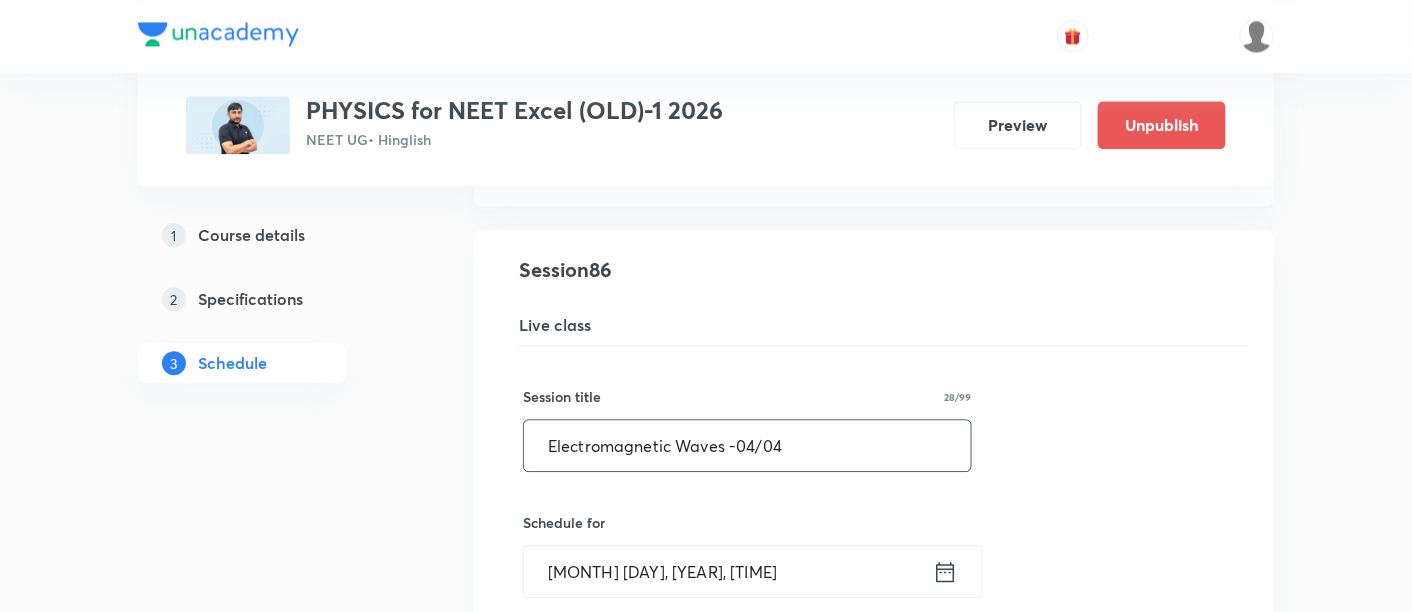 click on "Electromagnetic Waves -04/04" at bounding box center [747, 445] 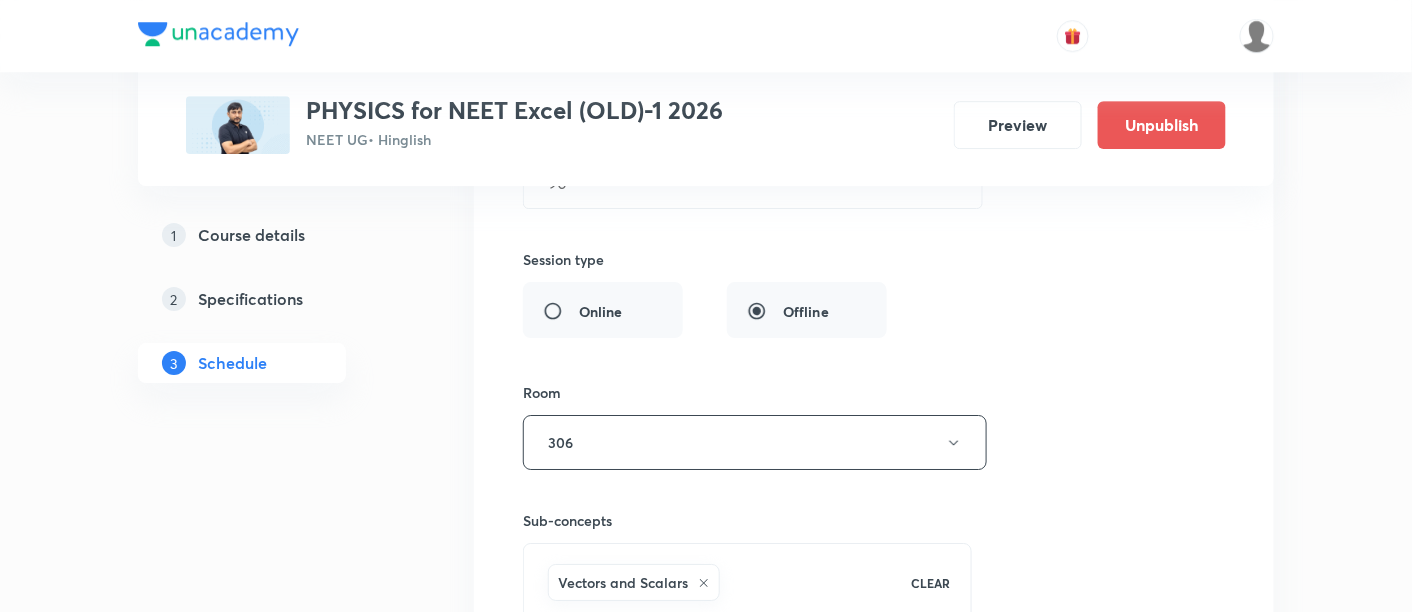 scroll, scrollTop: 14119, scrollLeft: 0, axis: vertical 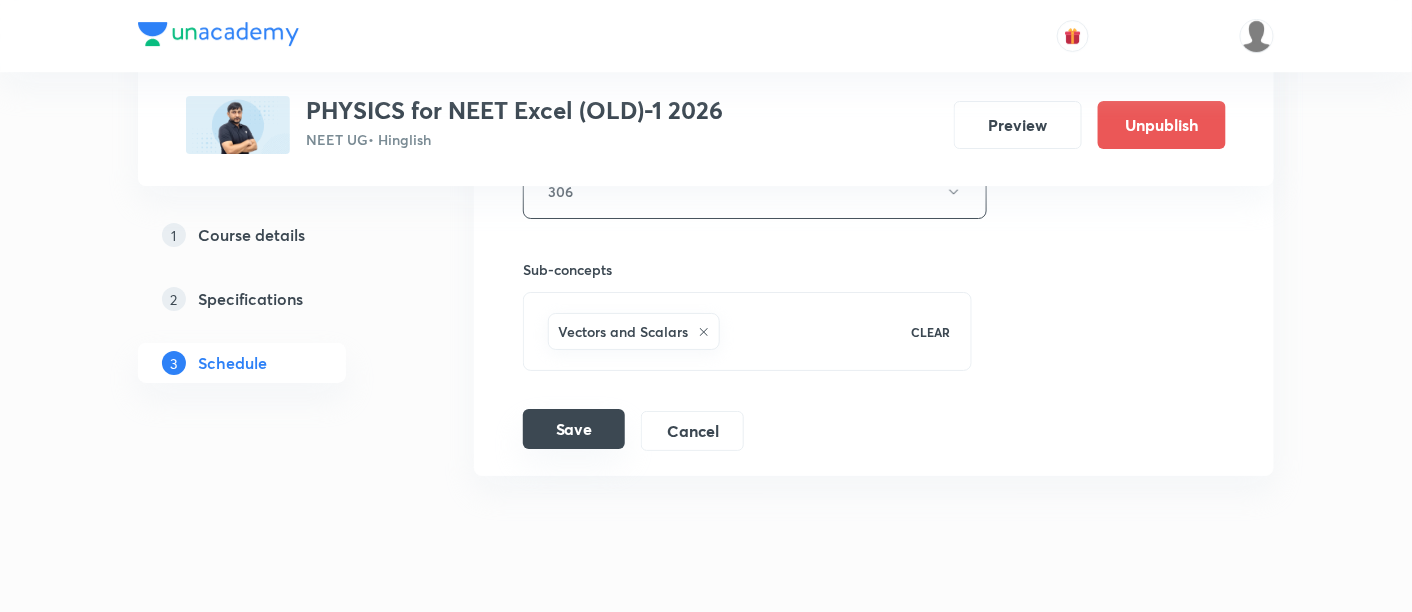 type on "Electromagnetic Waves -01/04" 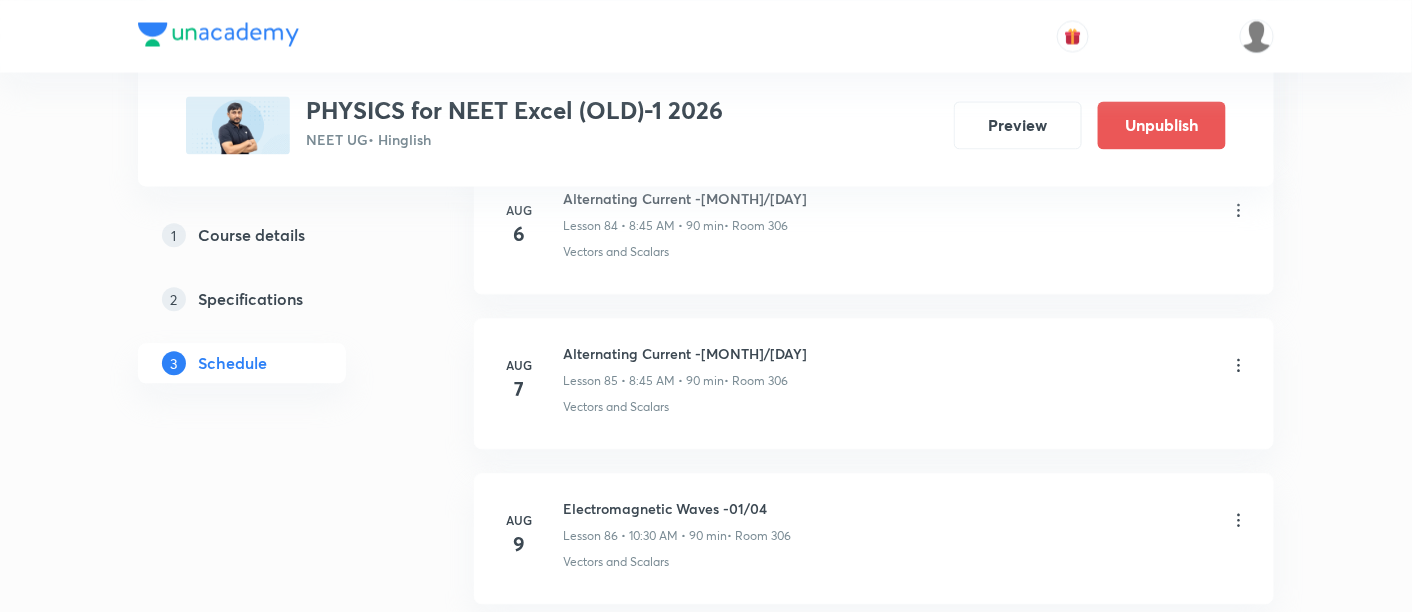 scroll, scrollTop: 13182, scrollLeft: 0, axis: vertical 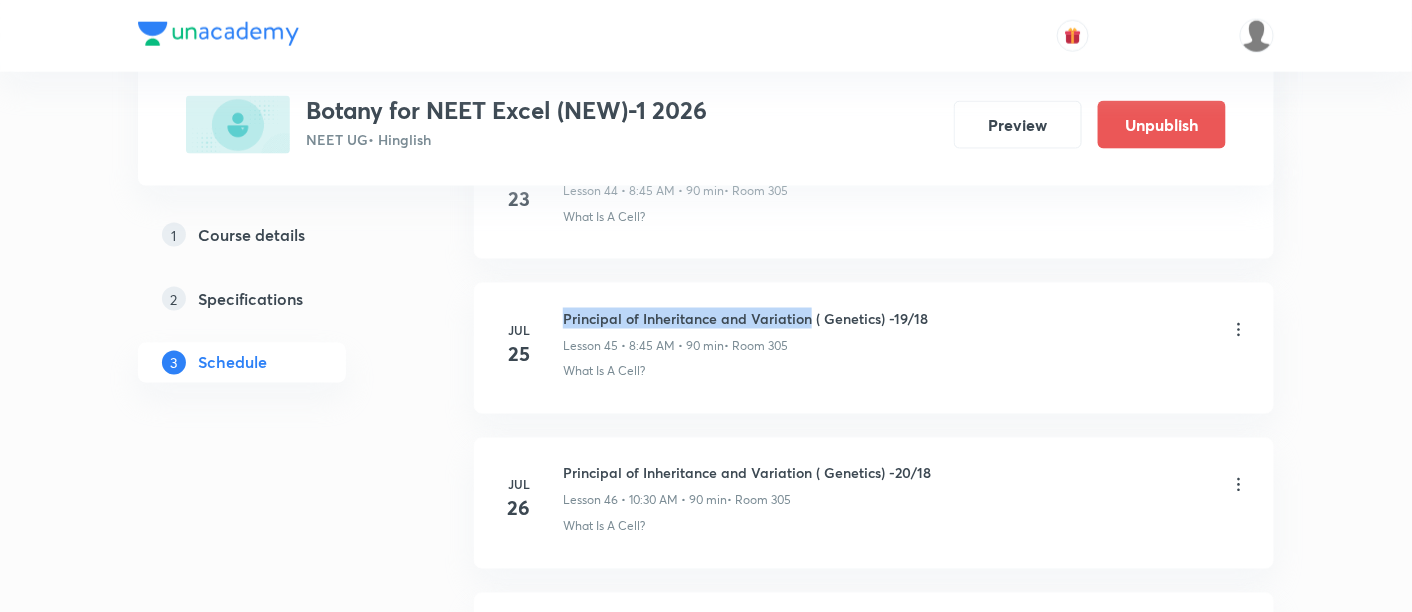 drag, startPoint x: 563, startPoint y: 285, endPoint x: 808, endPoint y: 293, distance: 245.13058 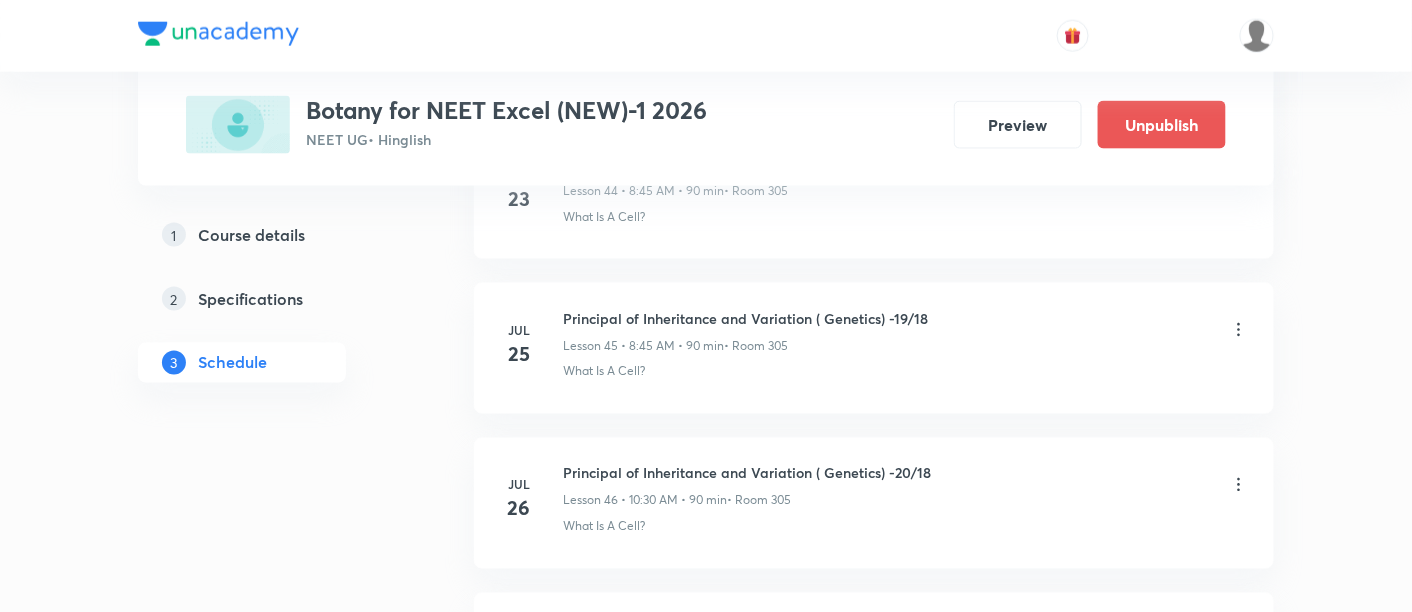 click on "Jul 25 Principal of Inheritance and Variation ( Genetics) -19/18 Lesson 45 • 8:45 AM • 90 min  • Room 305 What Is A Cell?" at bounding box center [874, 348] 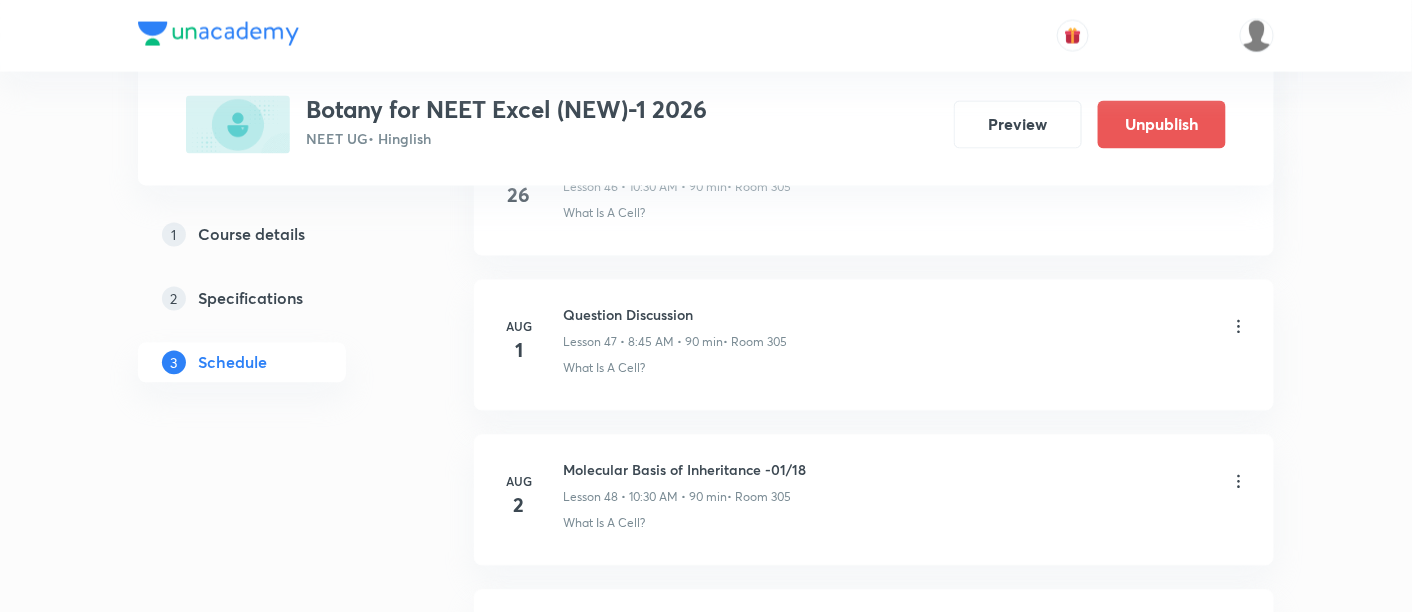 scroll, scrollTop: 8317, scrollLeft: 0, axis: vertical 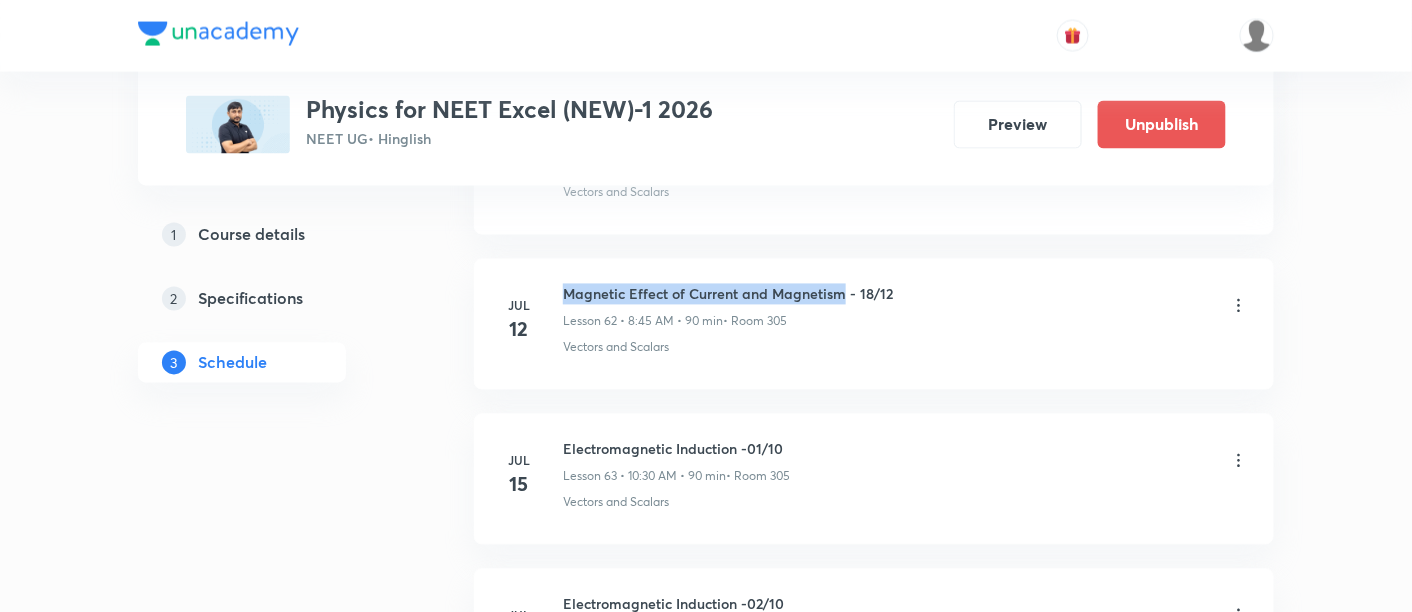 drag, startPoint x: 567, startPoint y: 250, endPoint x: 841, endPoint y: 261, distance: 274.2207 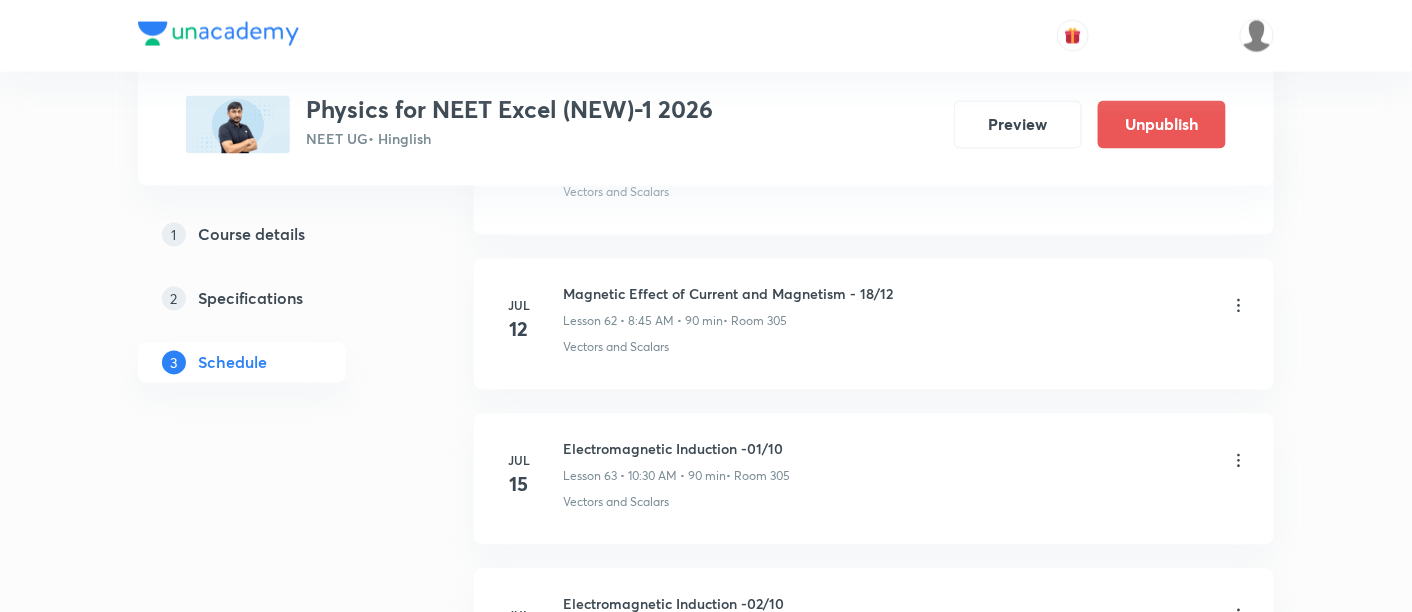 click on "Jul 12 Magnetic Effect of Current and Magnetism - 18/12 Lesson 62 • 8:45 AM • 90 min  • Room 305 Vectors and Scalars" at bounding box center [874, 324] 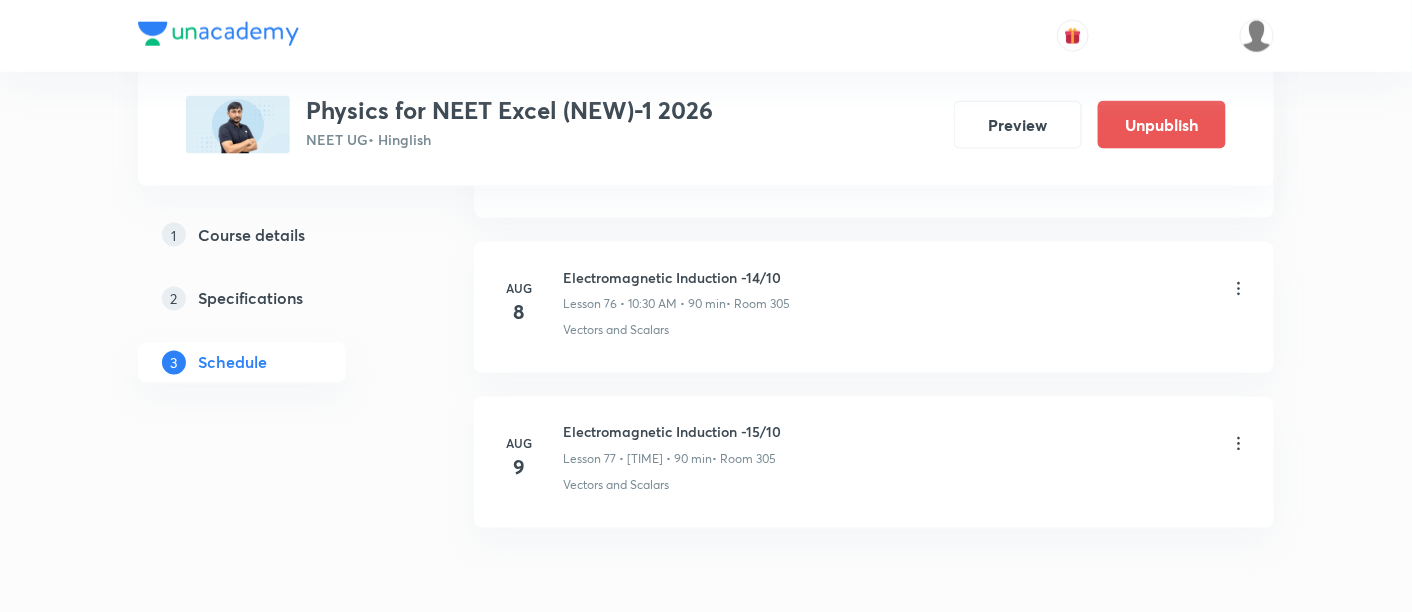 scroll, scrollTop: 12820, scrollLeft: 0, axis: vertical 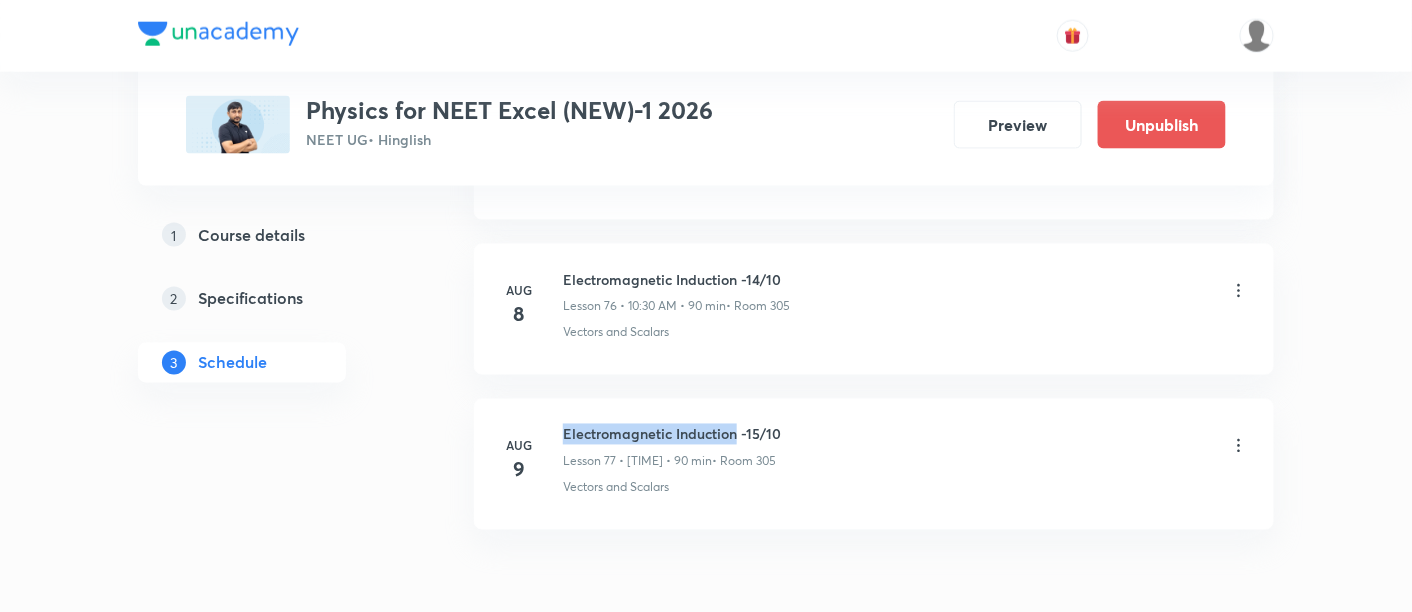 drag, startPoint x: 565, startPoint y: 384, endPoint x: 734, endPoint y: 392, distance: 169.18924 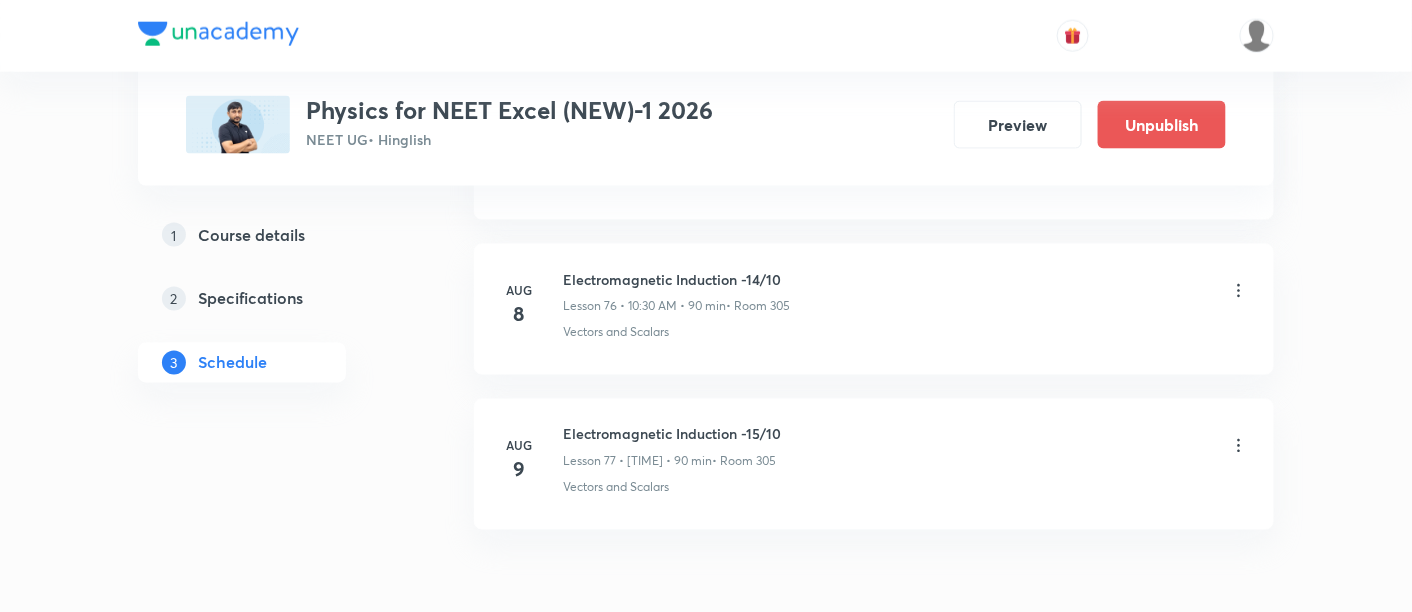 click on "Electromagnetic Induction -15/10 Lesson 77 • 8:45 AM • 90 min  • Room 305" at bounding box center [906, 447] 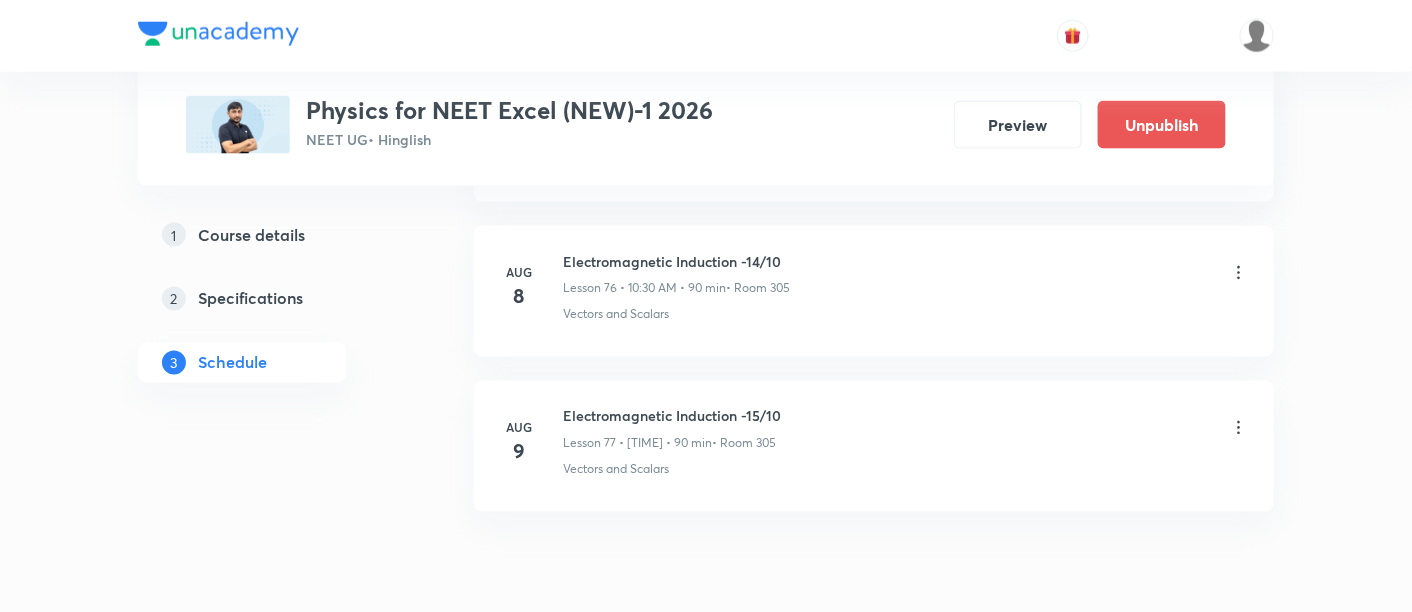 scroll, scrollTop: 12880, scrollLeft: 0, axis: vertical 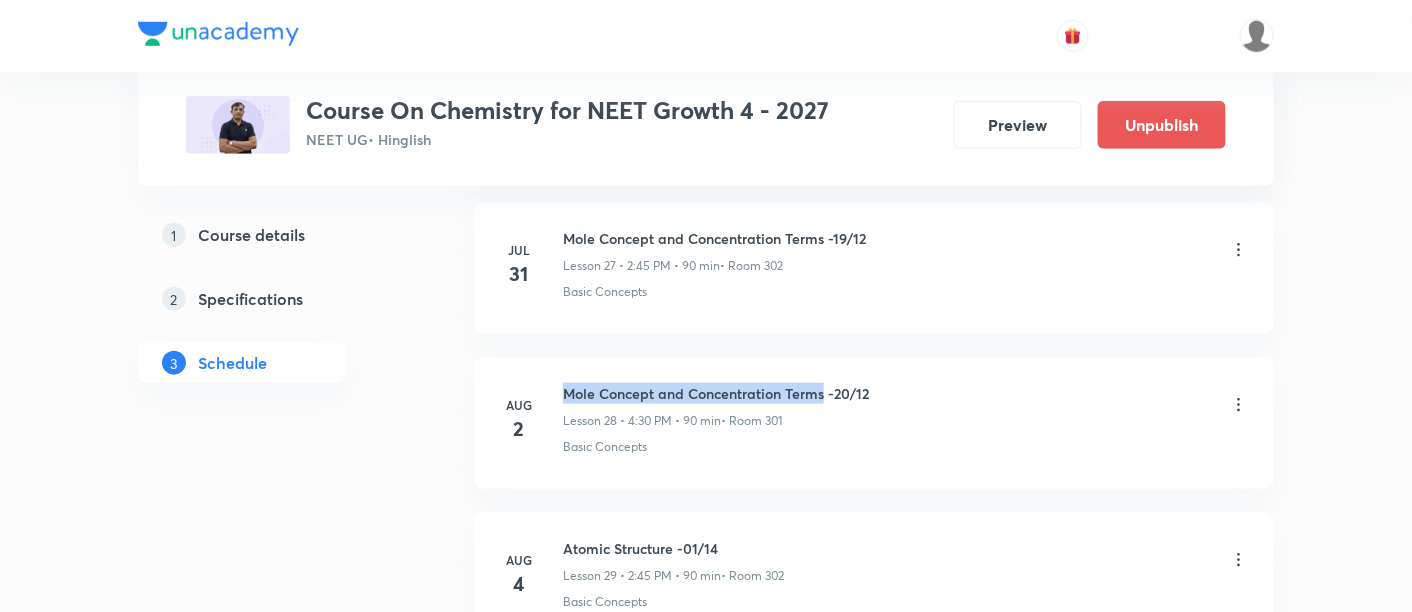 drag, startPoint x: 565, startPoint y: 371, endPoint x: 825, endPoint y: 385, distance: 260.37665 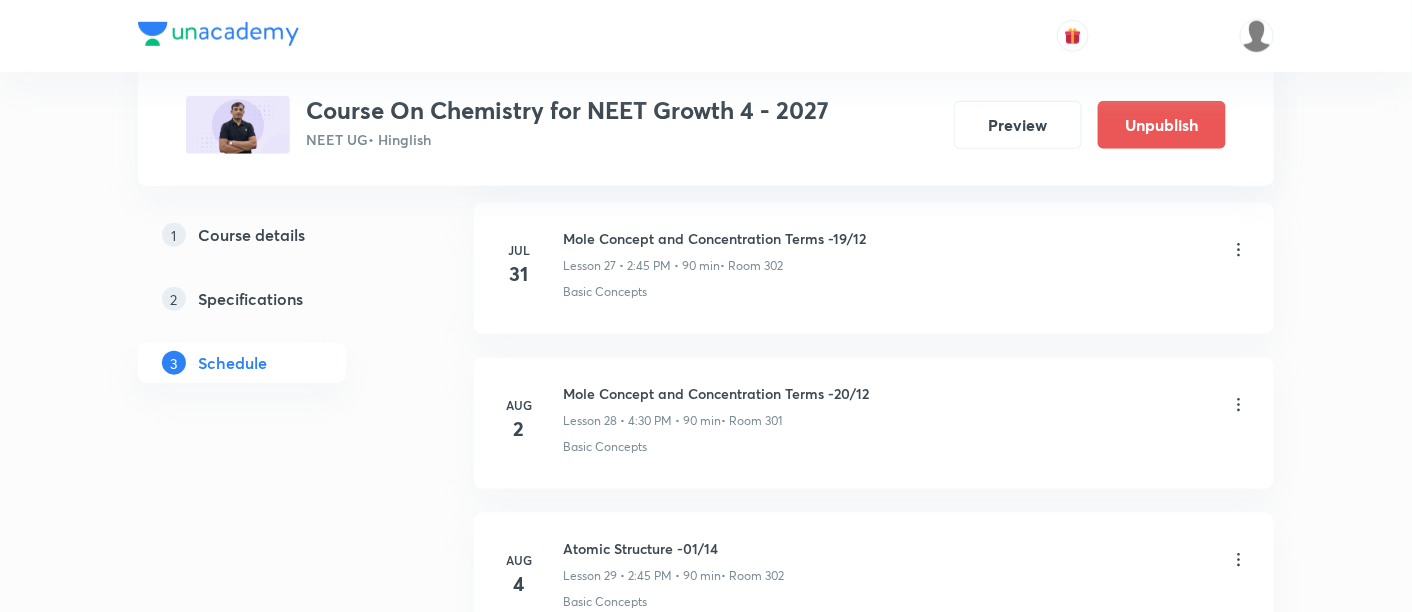 click on "Mole Concept and Concentration Terms -20/12 Lesson 28 • [TIME] • [DURATION]  • Room 301" at bounding box center (906, 406) 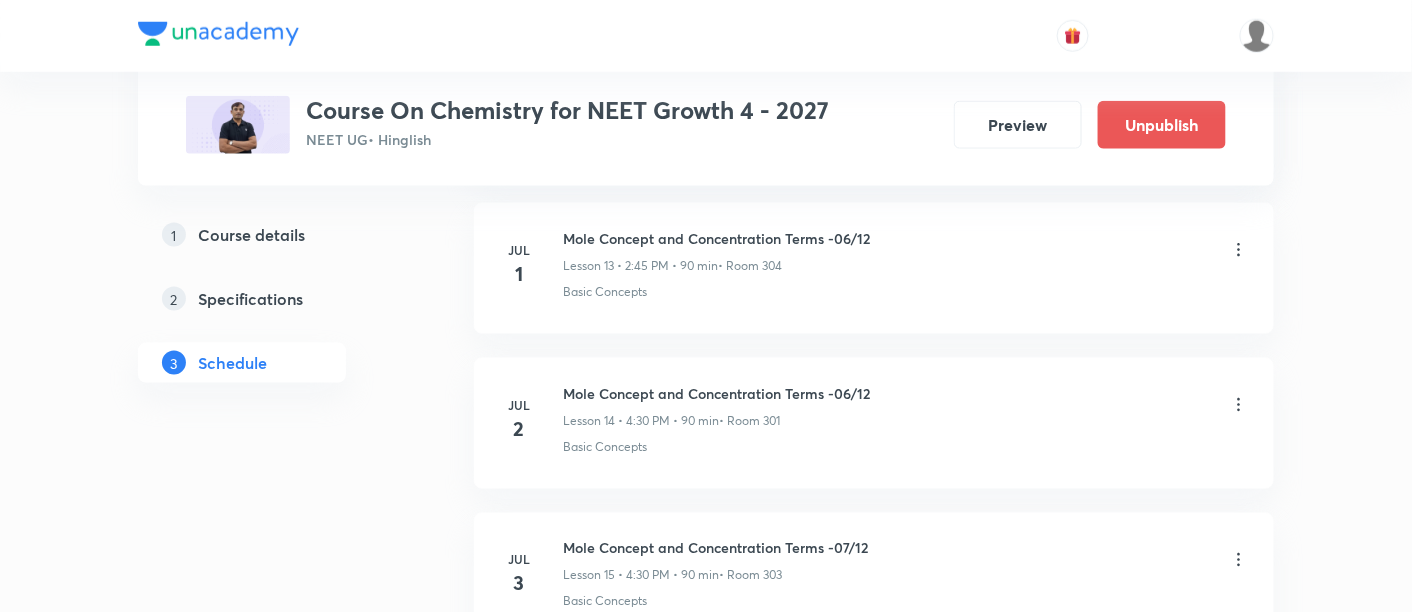 scroll, scrollTop: 3285, scrollLeft: 0, axis: vertical 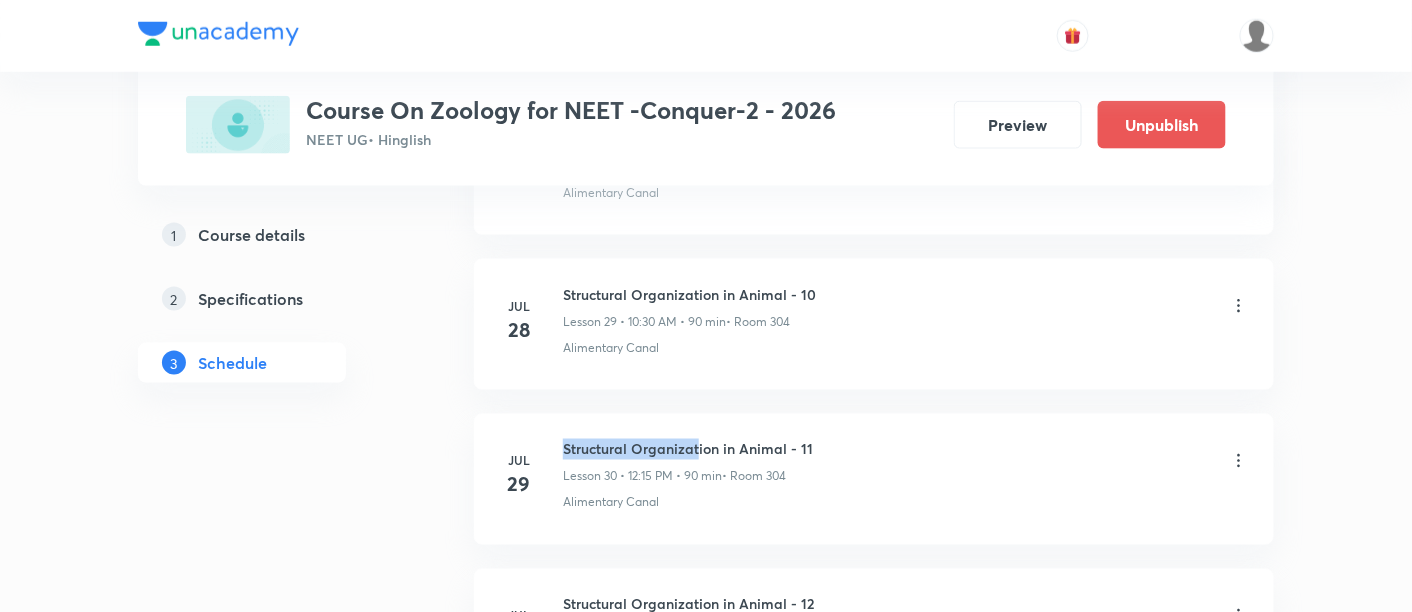 drag, startPoint x: 565, startPoint y: 424, endPoint x: 694, endPoint y: 430, distance: 129.13947 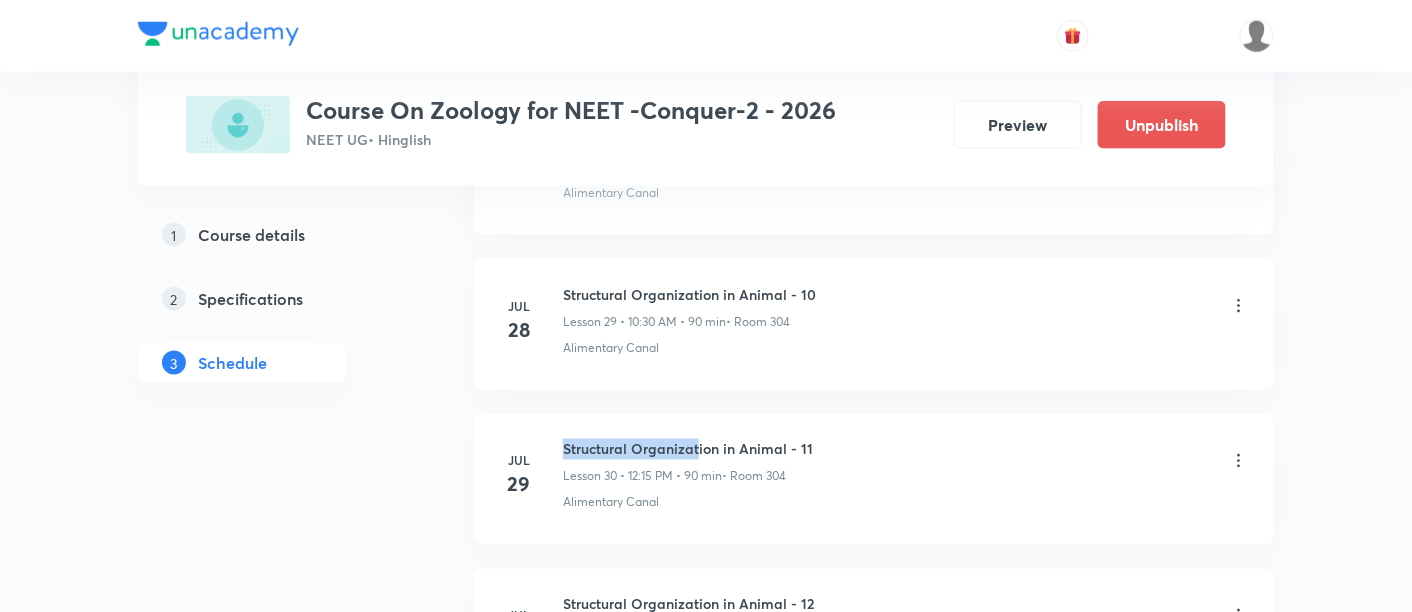click on "Structural Organization in Animal - 11" at bounding box center (688, 449) 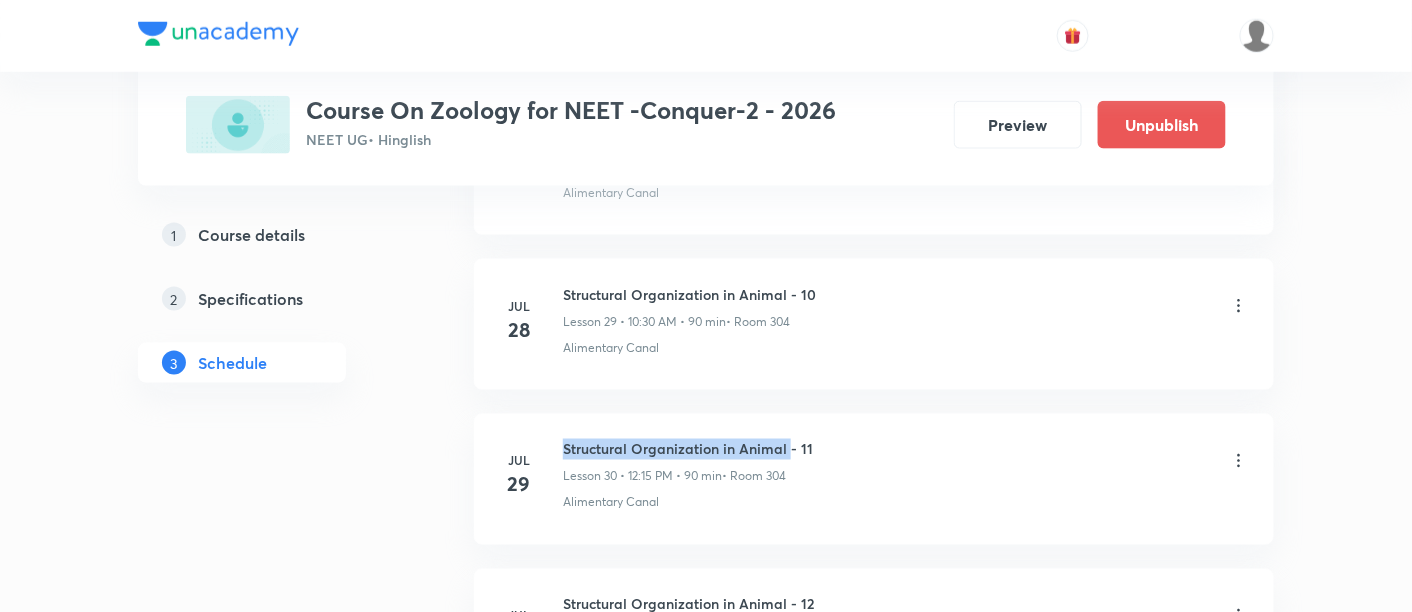 drag, startPoint x: 565, startPoint y: 429, endPoint x: 787, endPoint y: 430, distance: 222.00226 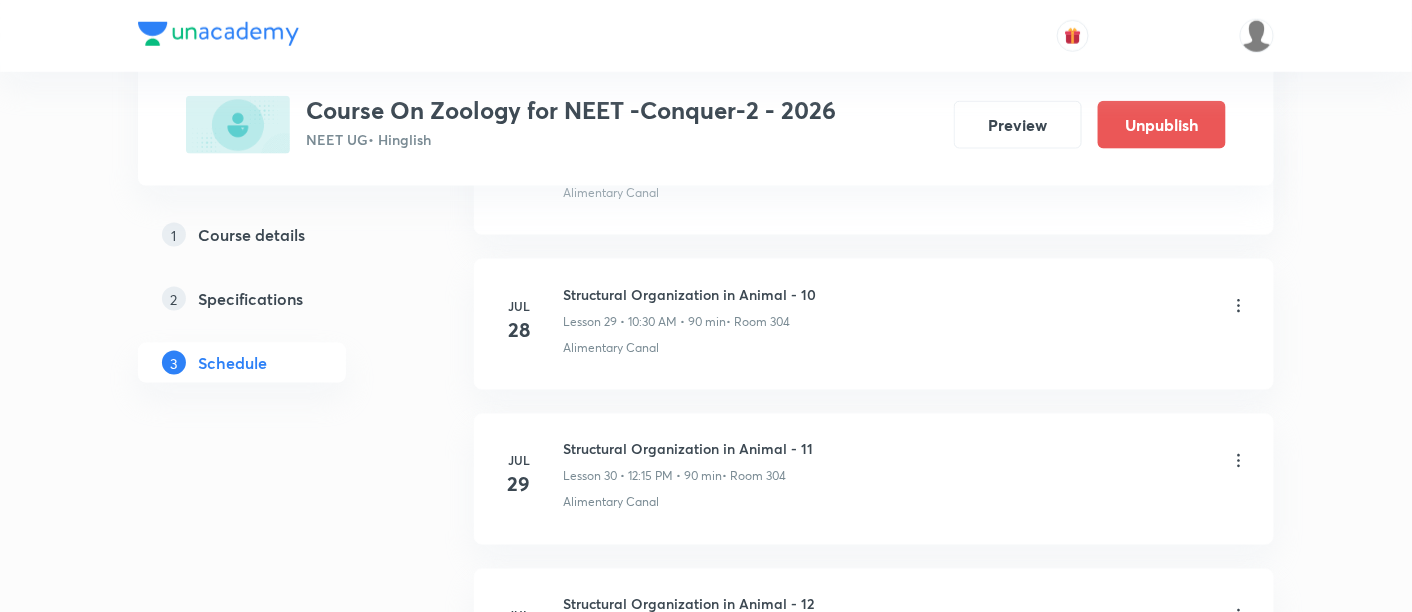 click on "Structural Organization in Animal - 11 Lesson 30 • [TIME] • 90 min  • Room 304" at bounding box center (906, 462) 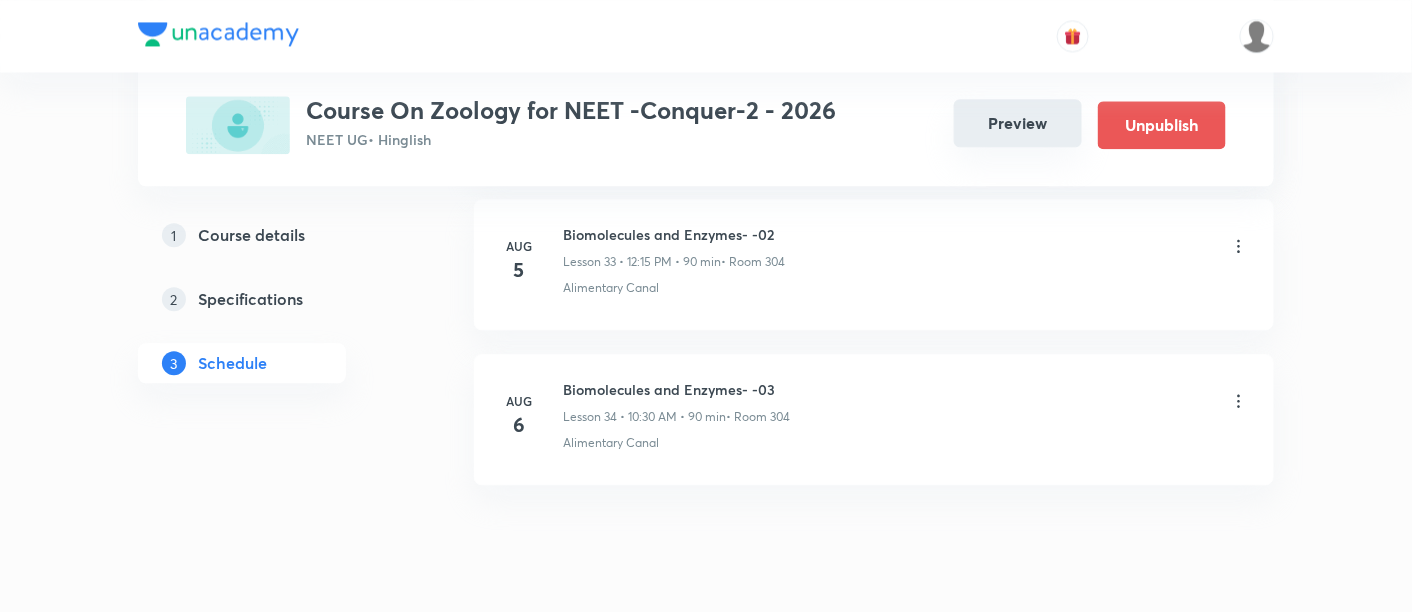 scroll, scrollTop: 6238, scrollLeft: 0, axis: vertical 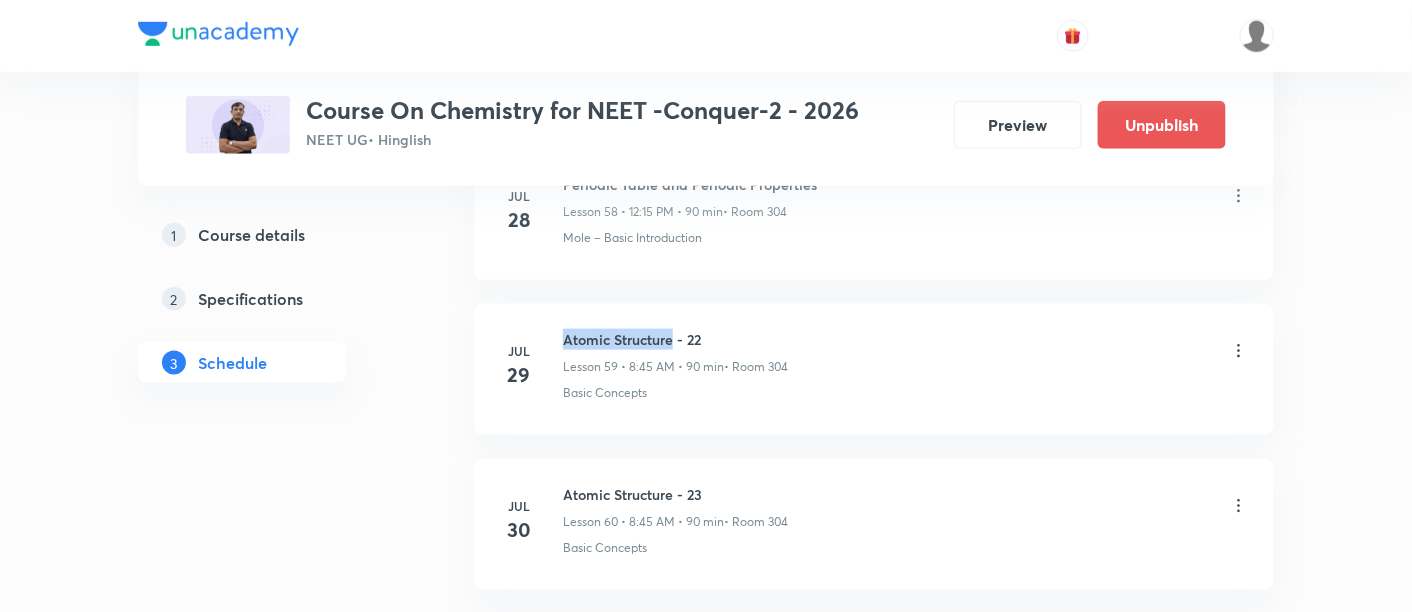 drag, startPoint x: 562, startPoint y: 301, endPoint x: 673, endPoint y: 301, distance: 111 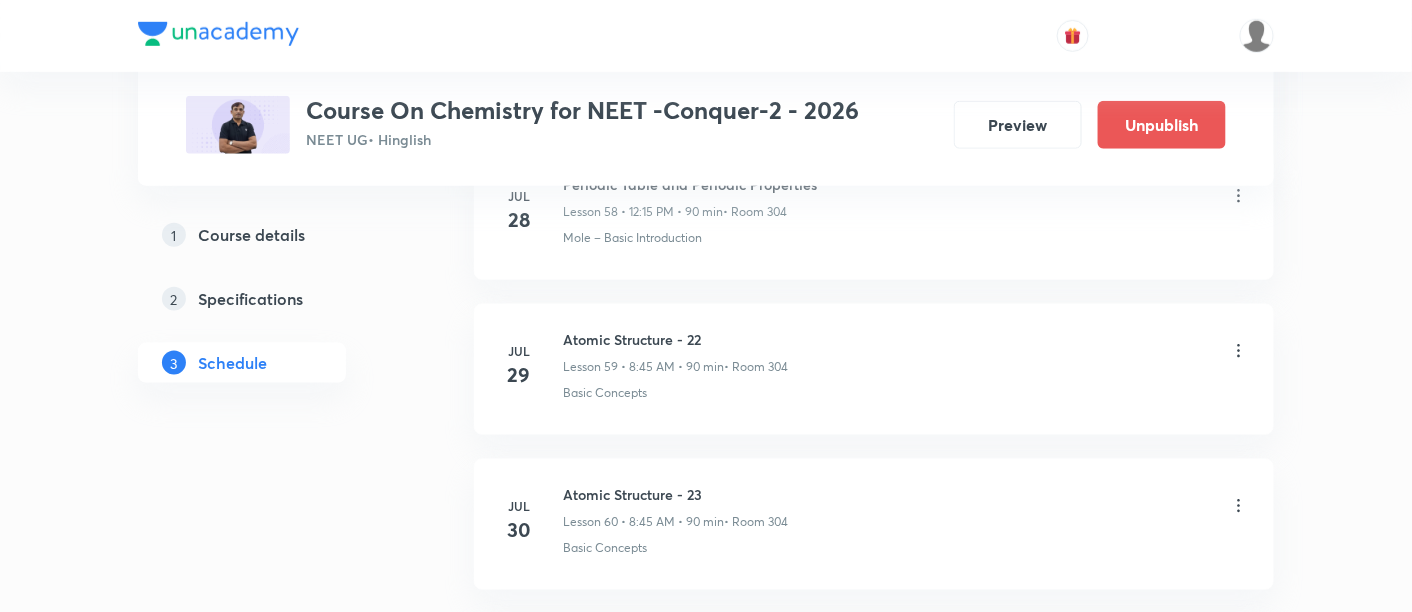 click on "Jul 28 Periodic Table and Periodic Properties Lesson 58 • 12:15 PM • 90 min  • Room 304 Mole – Basic Introduction" at bounding box center (874, 214) 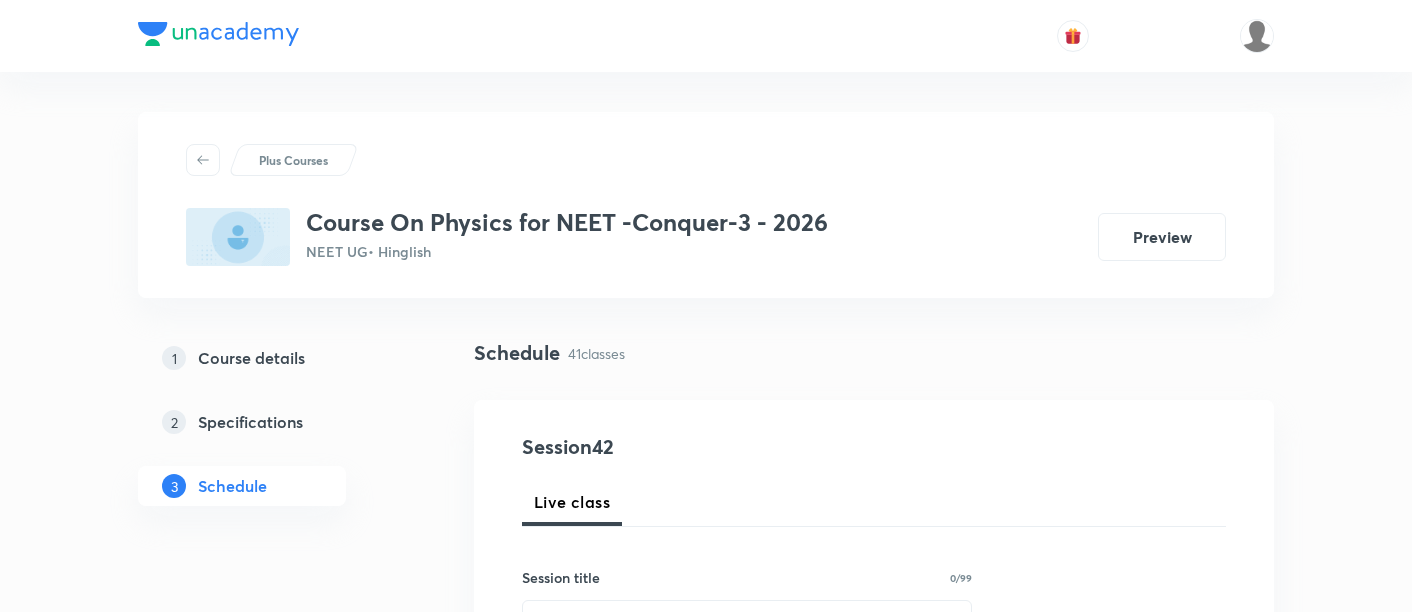 scroll, scrollTop: 0, scrollLeft: 0, axis: both 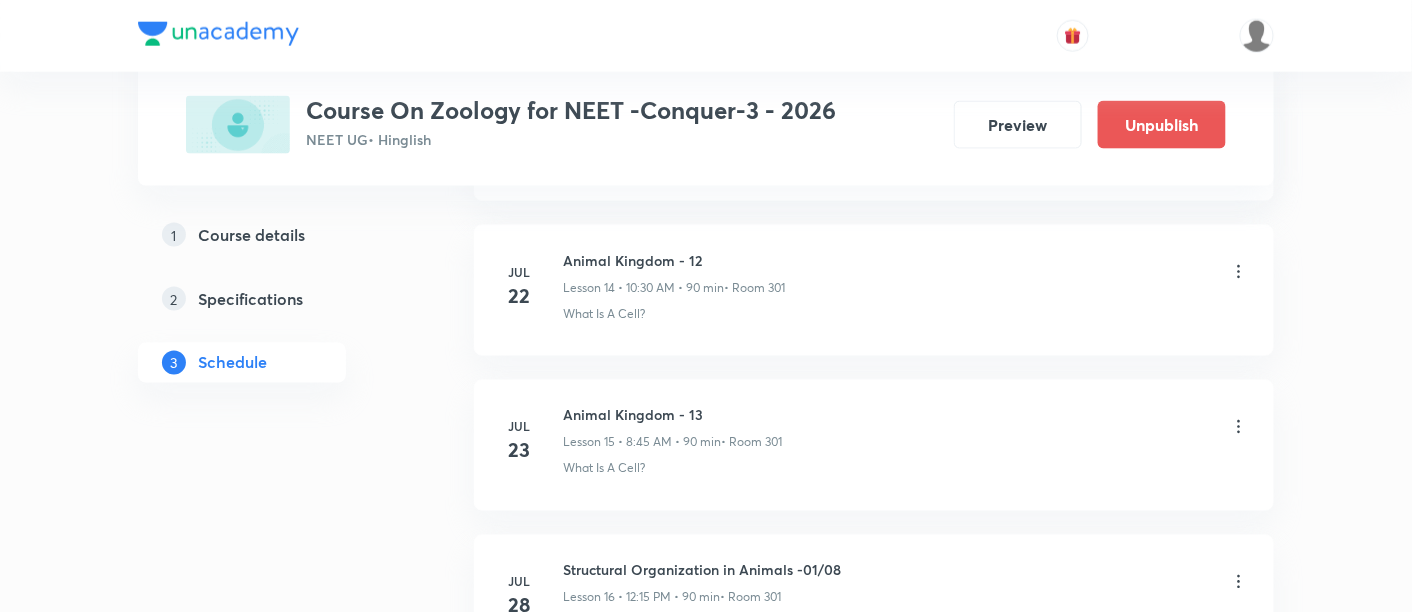 click on "Plus Courses Course On Zoology for NEET -Conquer-3 - 2026 NEET UG  • Hinglish Preview Unpublish 1 Course details 2 Specifications 3 Schedule Schedule 22  classes Session  23 Live class Session title 0/99 ​ Schedule for Aug 5, 2025, 1:43 PM ​ Duration (in minutes) ​   Session type Online Offline Room Select centre room Sub-concepts Select concepts that wil be covered in this session Add Cancel Jun 12 Bridge Course Lesson 1 • 12:15 PM • 90 min  • Room 301 What Is A Cell? Jun 13 Bridge Course Lesson 2 • 10:30 AM • 90 min  • Room 301 What Is A Cell? Jun 17 Animal Kingdom -01/13 Lesson 3 • 10:30 AM • 90 min  • Room 301 What Is A Cell? Jun 19 Animal Kingdom -02/13 Lesson 4 • 10:10 AM • 70 min  • Room 301 What Is A Cell? Jun 23 Animal Kingdom - 03/13 Lesson 5 • 12:15 PM • 90 min  • Room 301 What Is A Cell? Jun 24 Animal Kingdom - 04/13 Lesson 6 • 12:15 PM • 90 min  • Room 301 What Is A Cell? Jun 30 Animal Kingdom - 05/13 Lesson 7 • 12:15 PM • 90 min Jul 1 Jul 2 8" at bounding box center (706, -685) 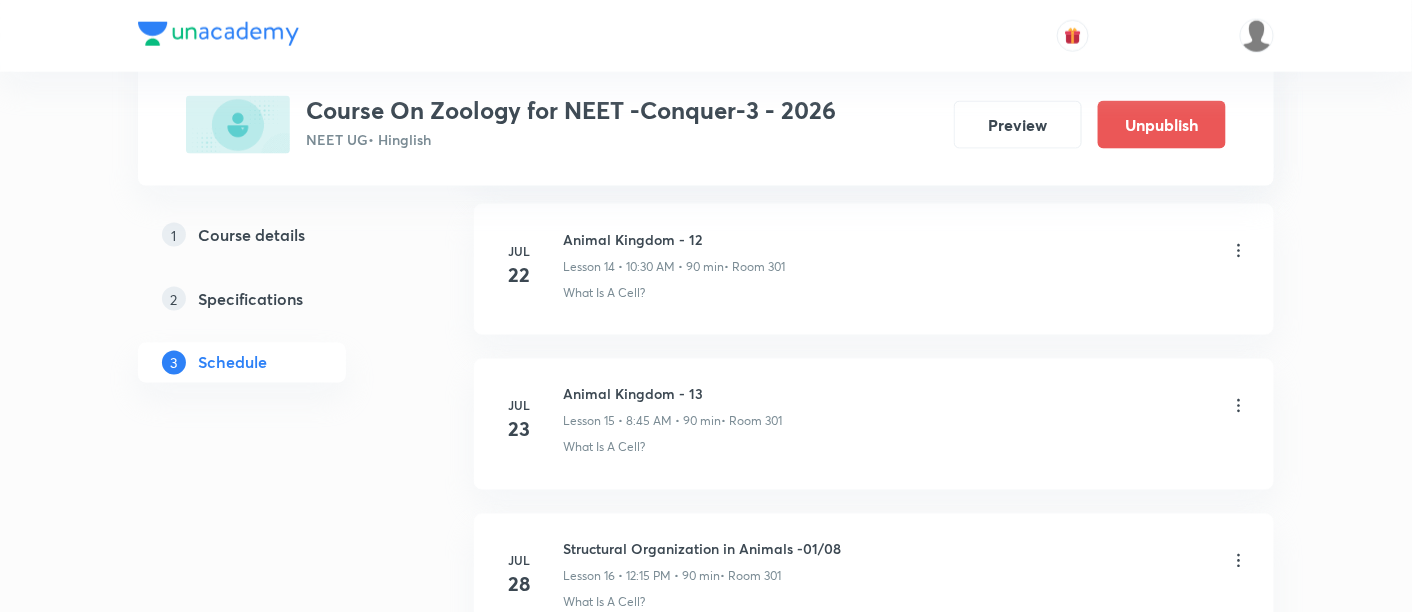 scroll, scrollTop: 3251, scrollLeft: 0, axis: vertical 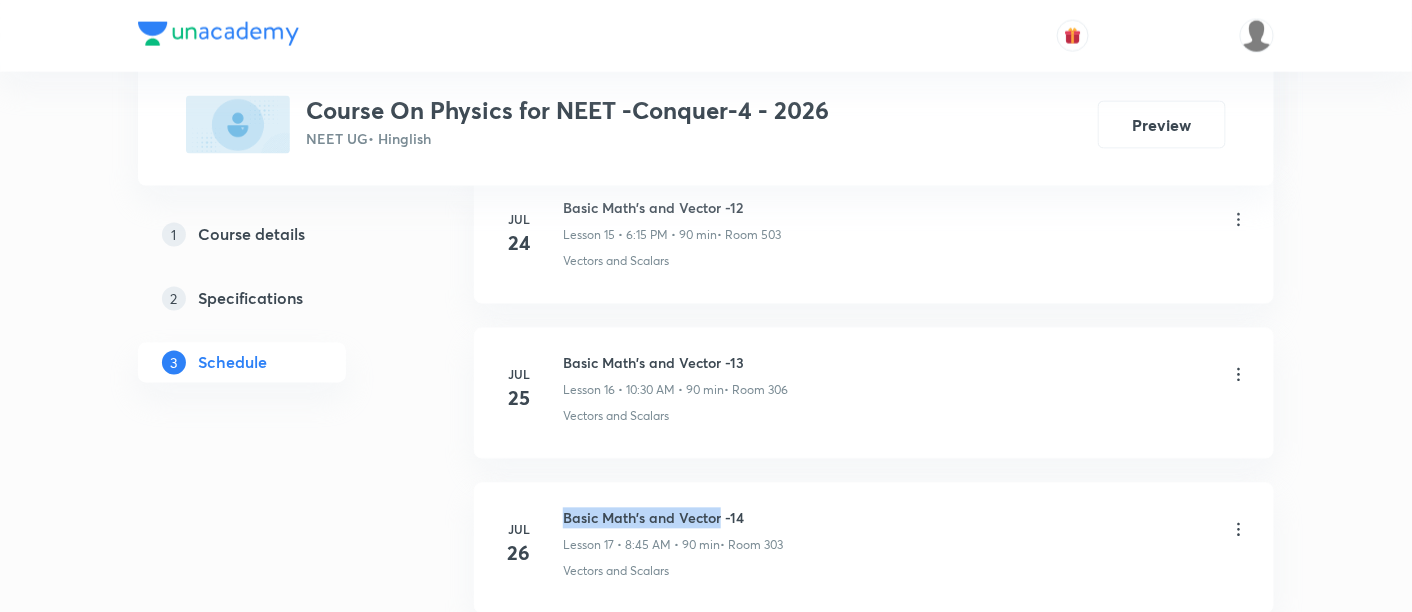 drag, startPoint x: 563, startPoint y: 504, endPoint x: 721, endPoint y: 505, distance: 158.00316 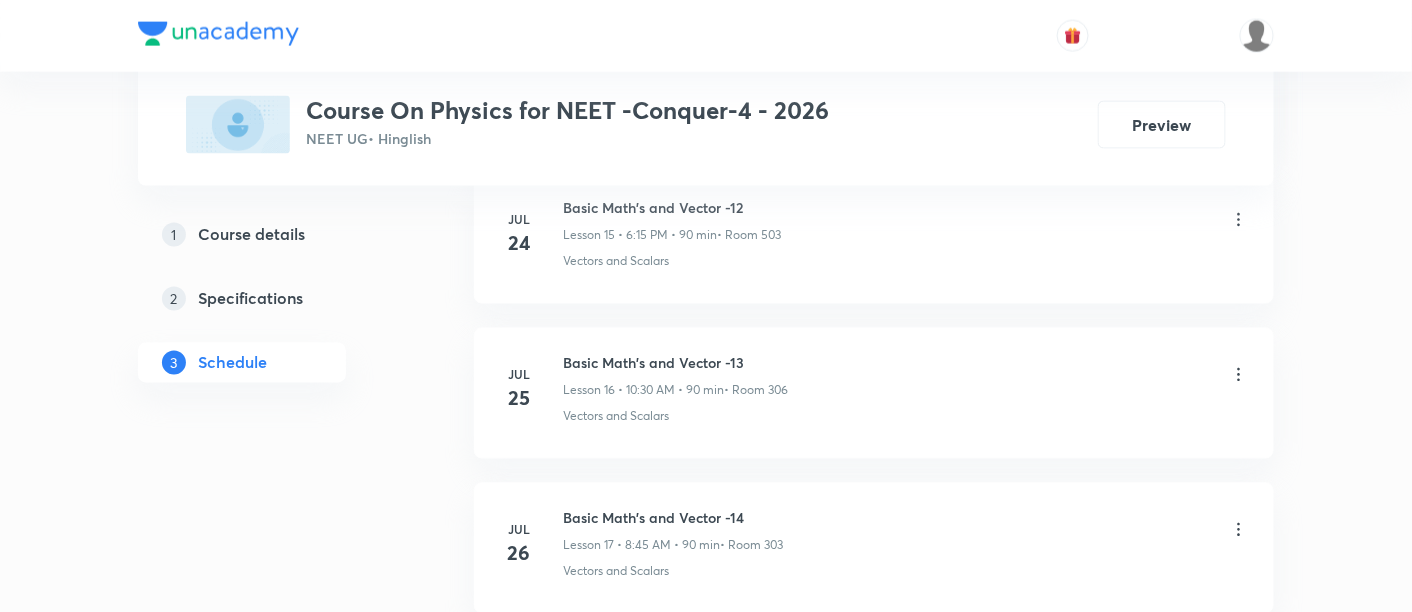click on "[MONTH] [DD] Basic Math's and Vector -[DD] Lesson [NUMBER] • [HH]:[MM] [AM/PM] • [NUMBER] min  • Room [NUMBER] Vectors and Scalars" at bounding box center (874, 238) 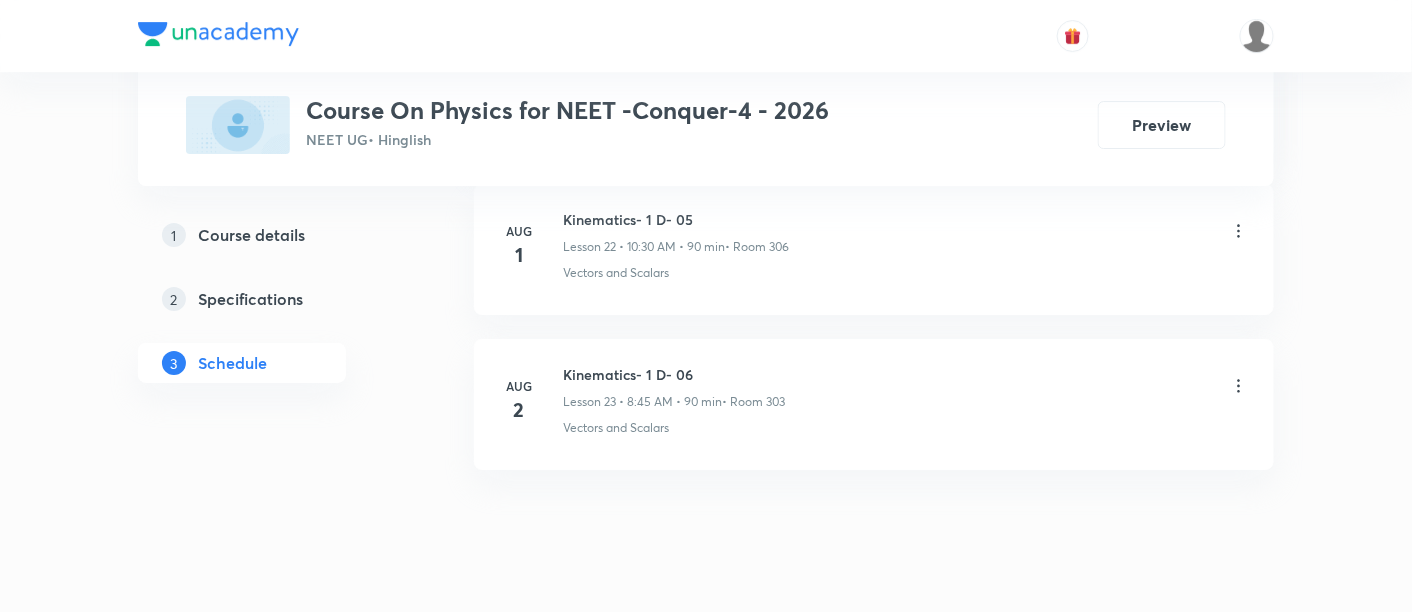 scroll, scrollTop: 4517, scrollLeft: 0, axis: vertical 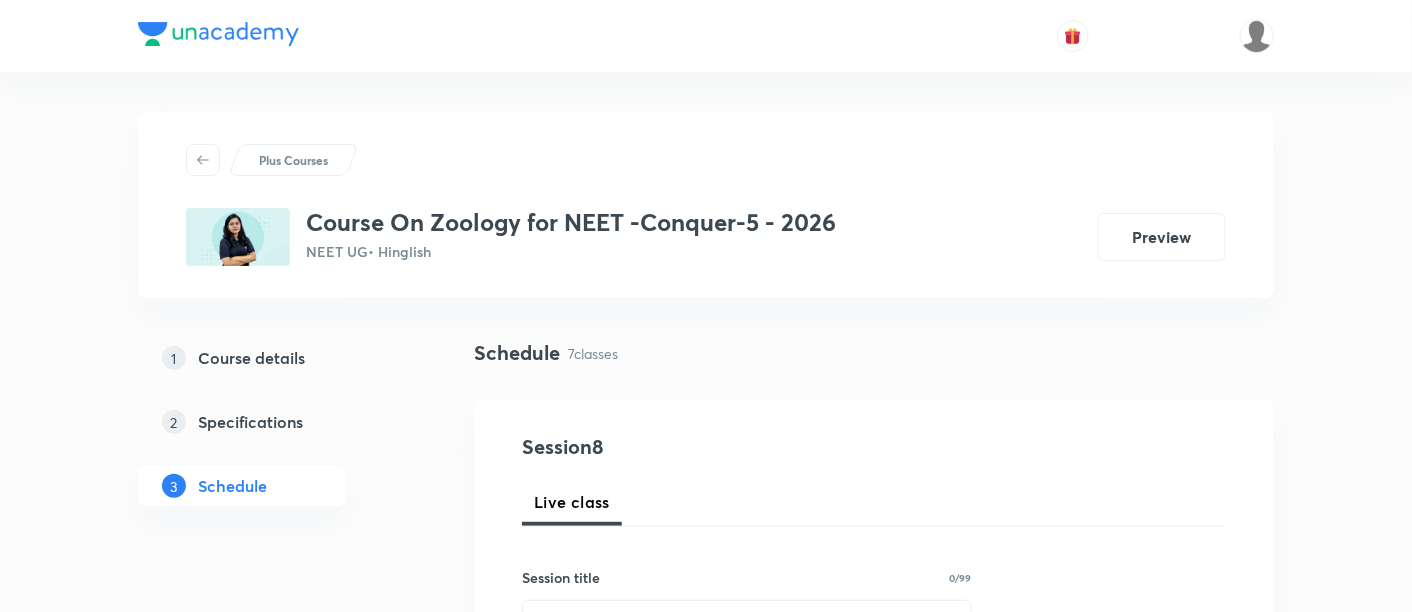 click on "Plus Courses Course On Zoology for NEET -Conquer-5 - 2026 NEET UG  • Hinglish Preview 1 Course details 2 Specifications 3 Schedule Schedule 7  classes Session  8 Live class Session title 0/99 ​ Schedule for [DATE], [TIME] ​ Duration (in minutes) ​   Session type Online Offline Room Select centre room Sub-concepts Select concepts that wil be covered in this session Add Cancel Jul 18 Animal Kingdom -01 Lesson 1 • 12:15 PM • 90 min  • Room 303 What Is Living? Jul 19 Animal Kingdom -02 Lesson 2 • 10:30 AM • 90 min  • Room 303 What Is Living? Jul 21 Animal Kingdom -03 Lesson 3 • 10:30 AM • 90 min  • Room 303 What Is Living? Jul 23 Animal Kingdom -04 Lesson 4 • 12:15 PM • 90 min  • Room 303 What Is Living? Jul 28 Animal Kingdom -05 Lesson 5 • 12:15 PM • 90 min  • Room 303 What Is Living? Jul 30 Animal Kingdom -06 Lesson 6 • 10:30 AM • 90 min  • Room 303 What Is Living? Aug 4 Animal Kingdom -07 Lesson 7 • 10:30 AM • 90 min  • Room 303 What Is Living?" at bounding box center [706, 1382] 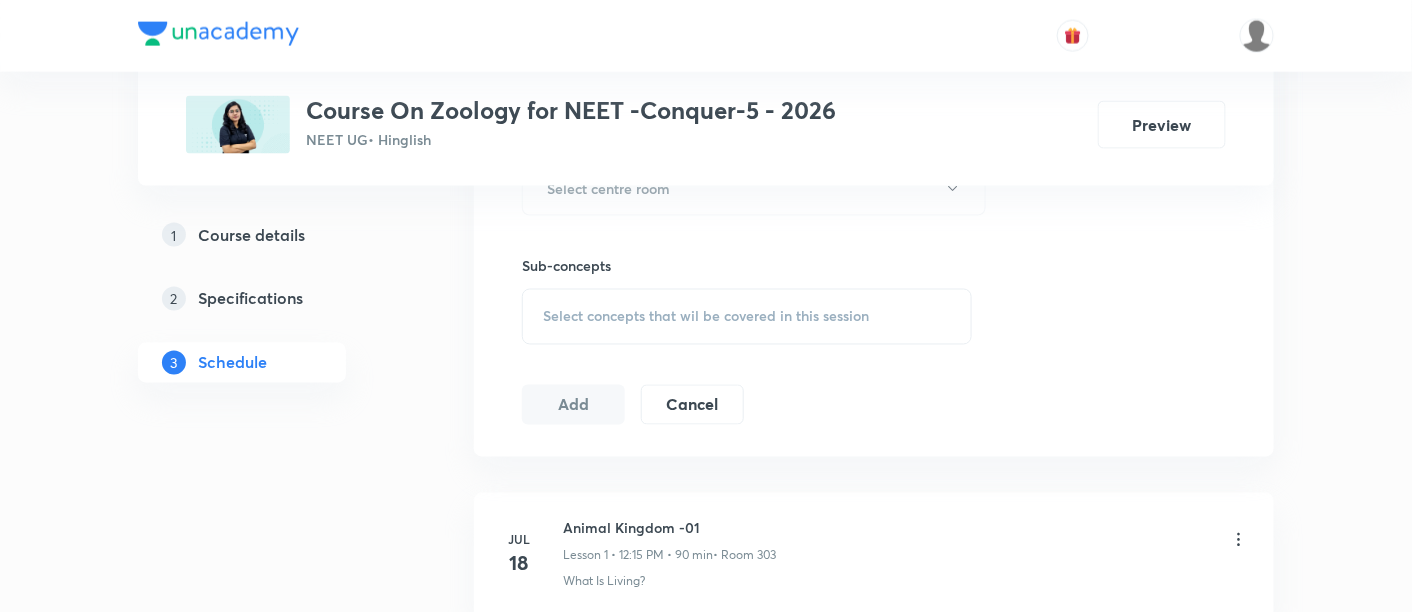 scroll, scrollTop: 942, scrollLeft: 0, axis: vertical 